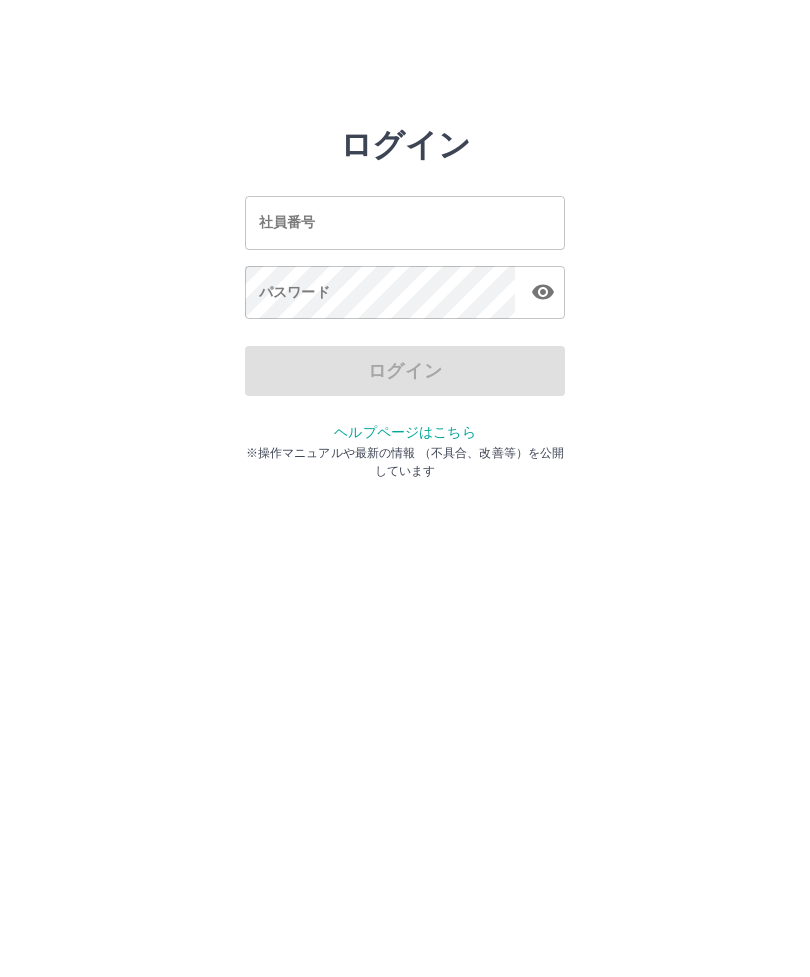 scroll, scrollTop: 0, scrollLeft: 0, axis: both 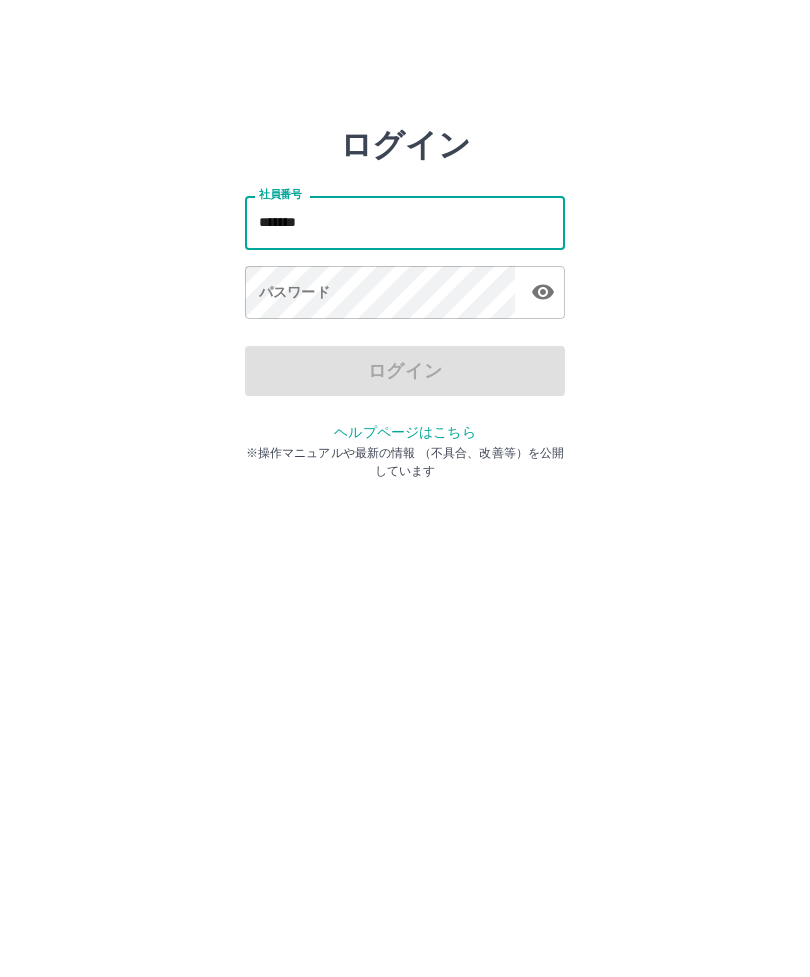 type on "*******" 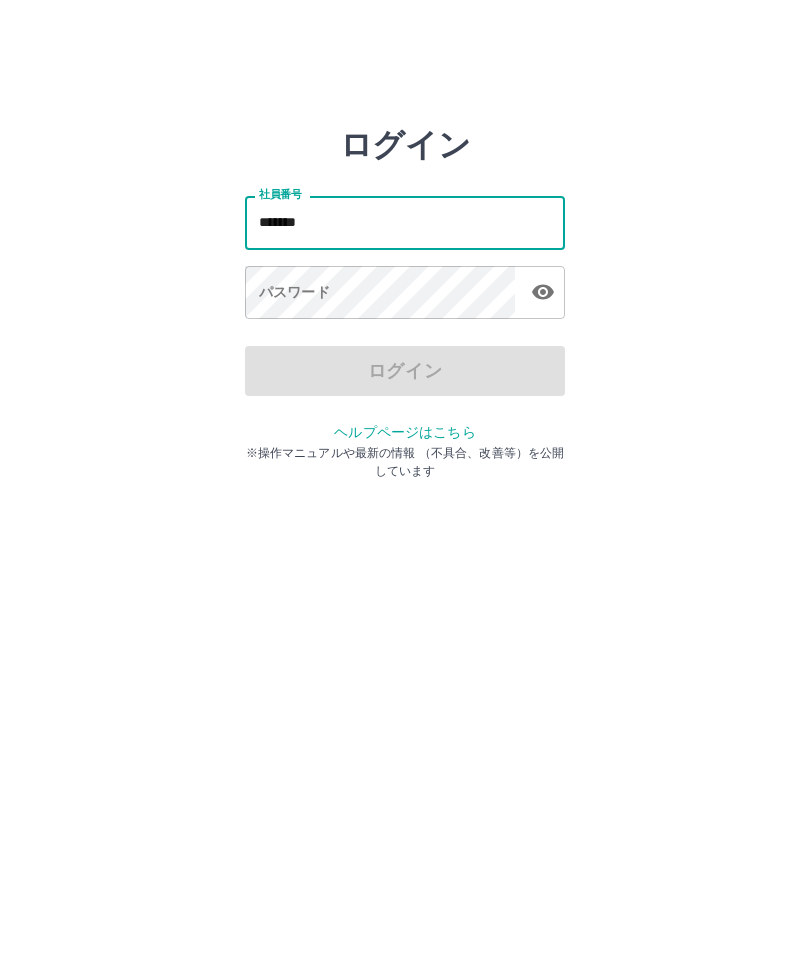 click on "パスワード パスワード" at bounding box center [405, 294] 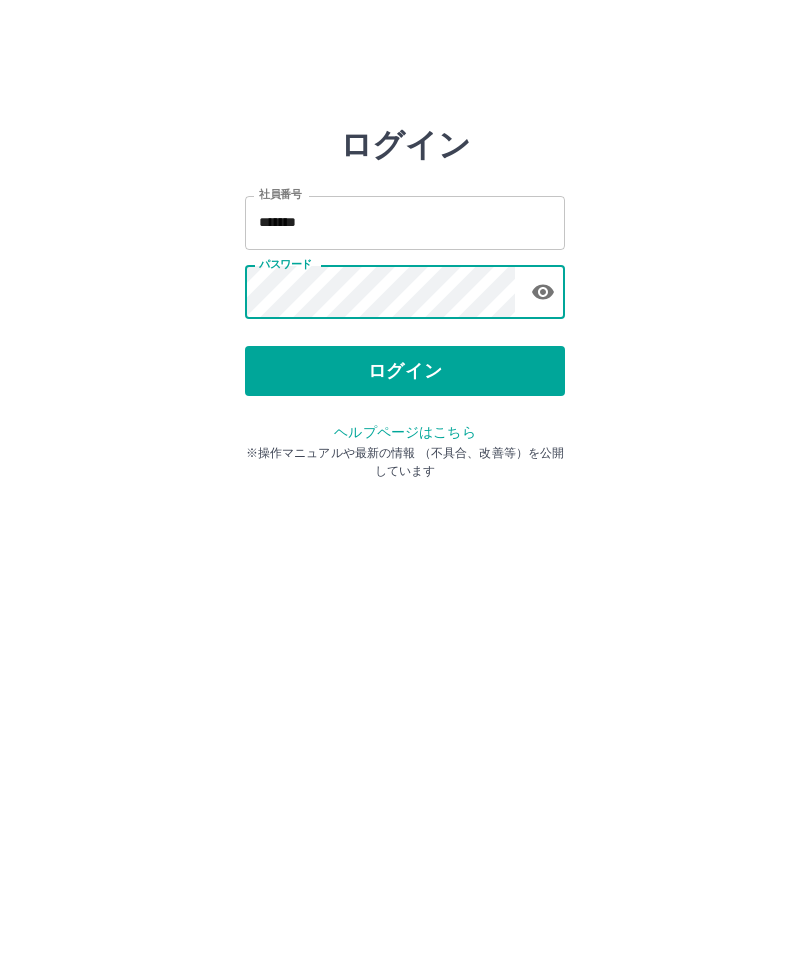 click on "ログイン" at bounding box center [405, 371] 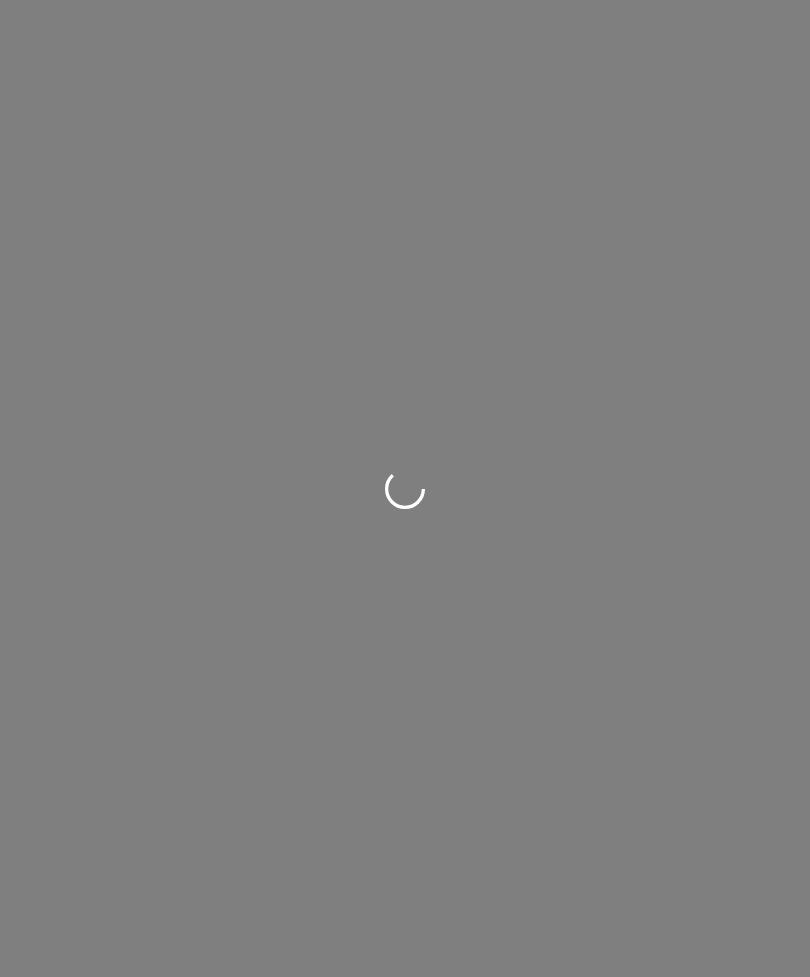 scroll, scrollTop: 0, scrollLeft: 0, axis: both 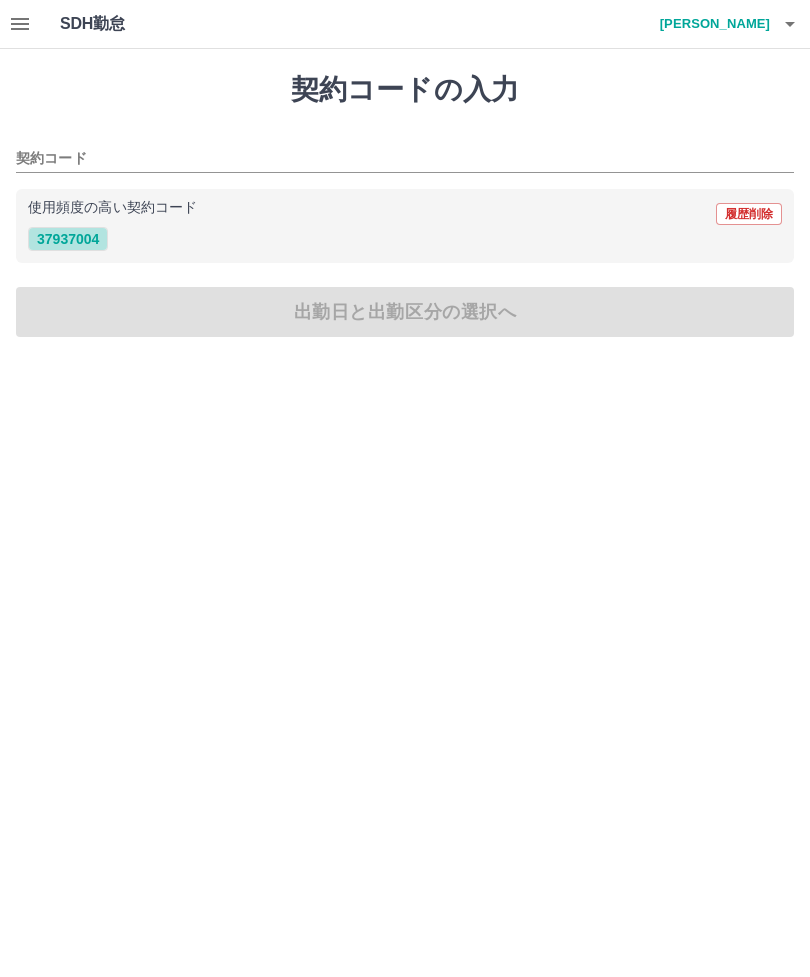 click on "37937004" at bounding box center (68, 239) 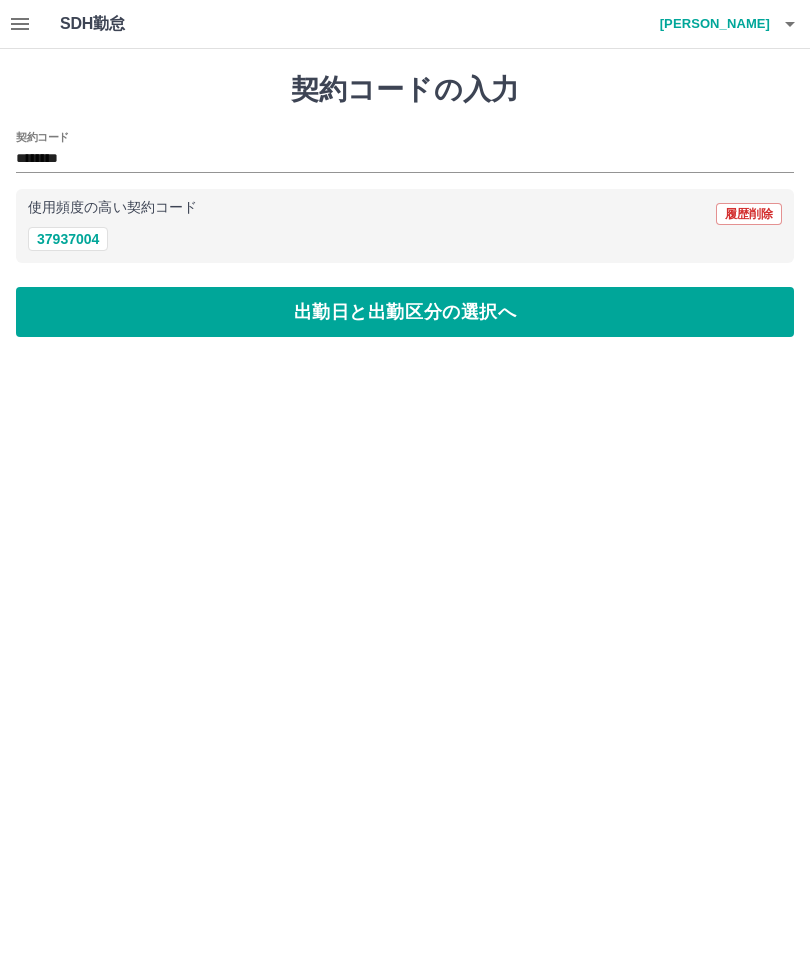 click on "出勤日と出勤区分の選択へ" at bounding box center (405, 312) 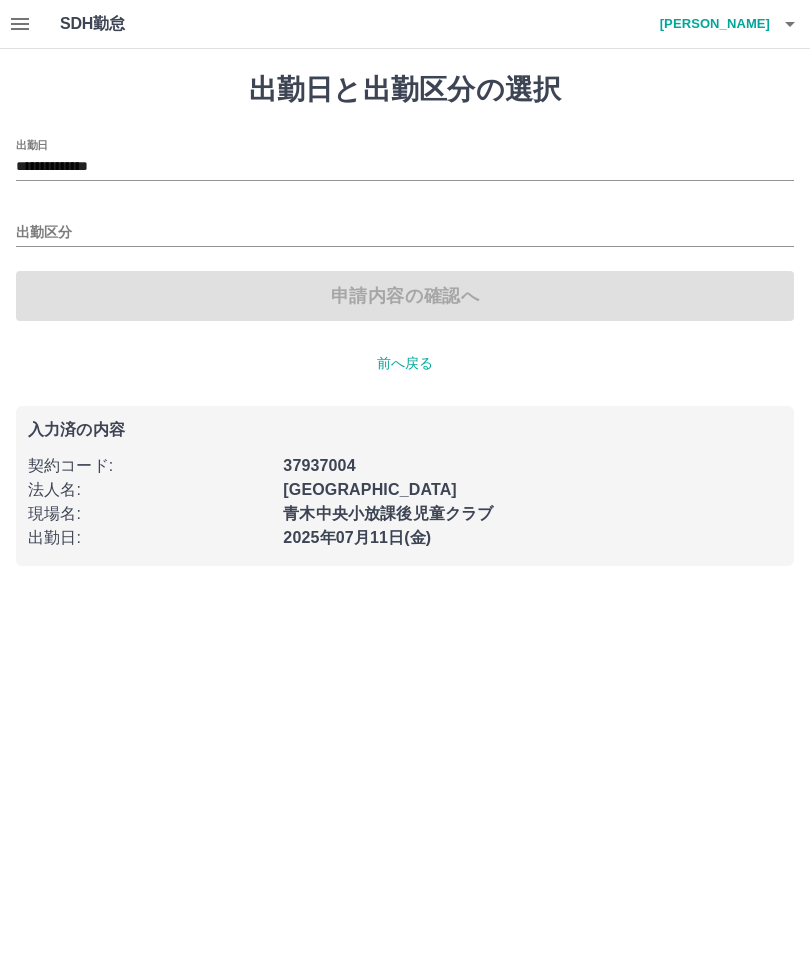 click on "出勤区分" at bounding box center [405, 233] 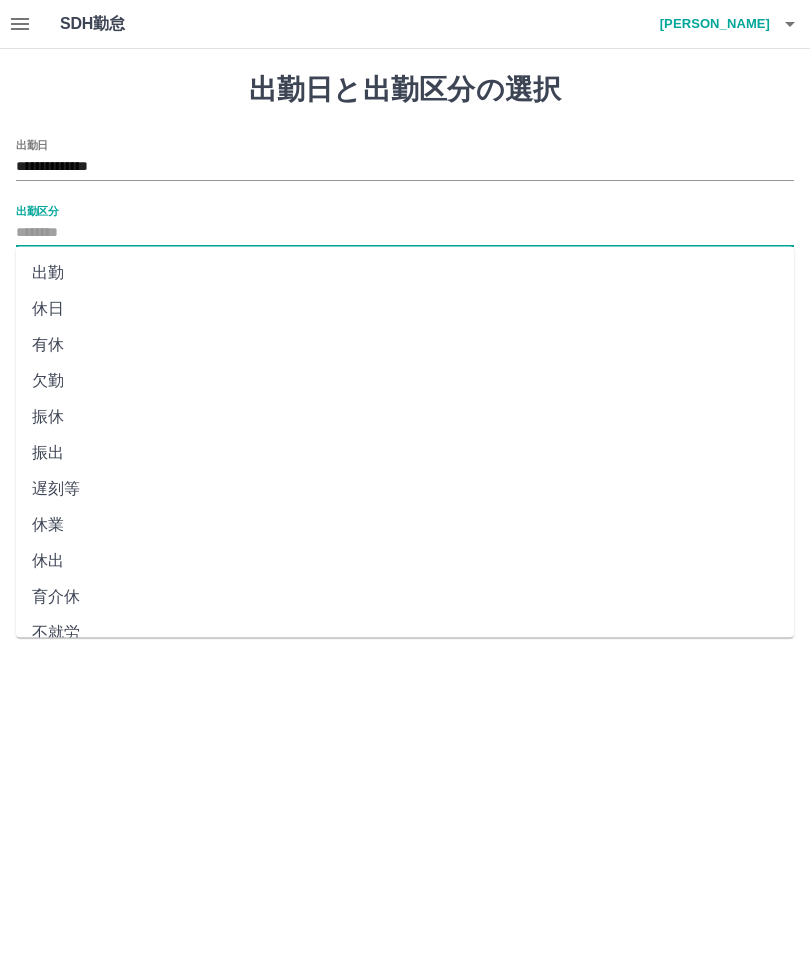 click on "休日" at bounding box center [405, 309] 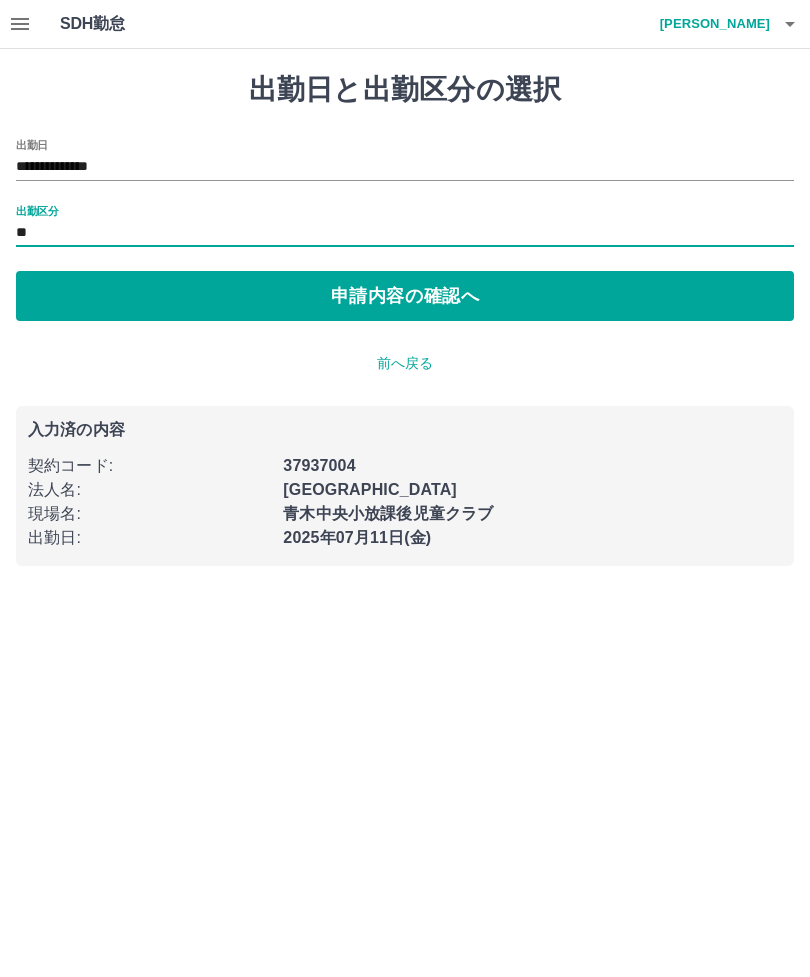 type on "**" 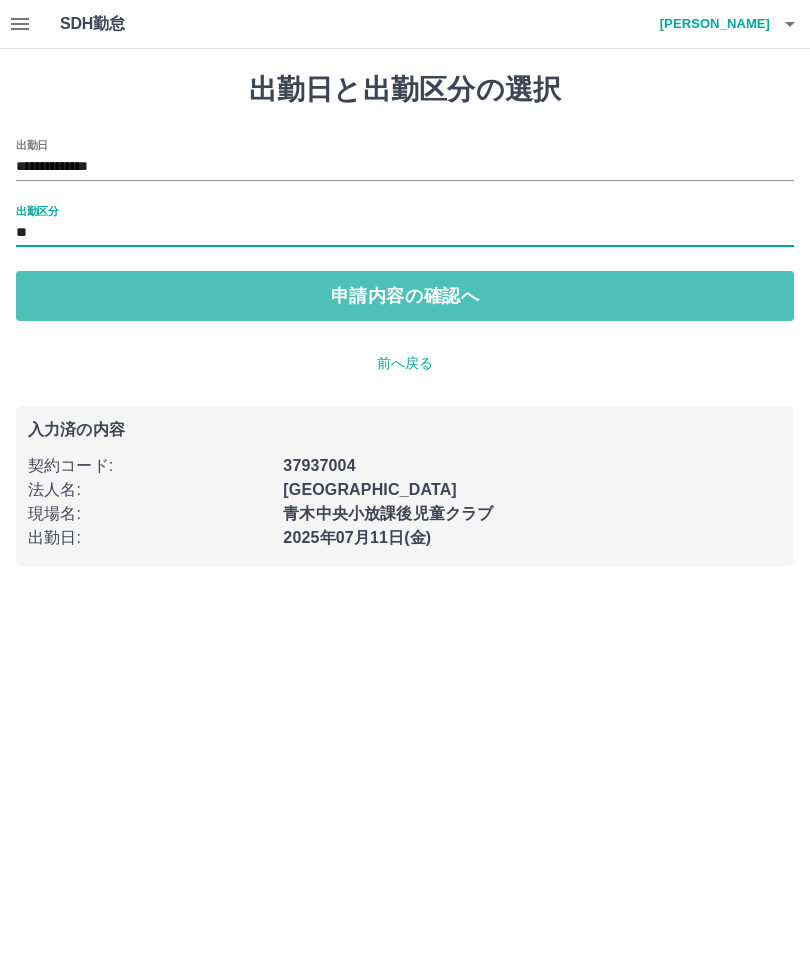 click on "申請内容の確認へ" at bounding box center (405, 296) 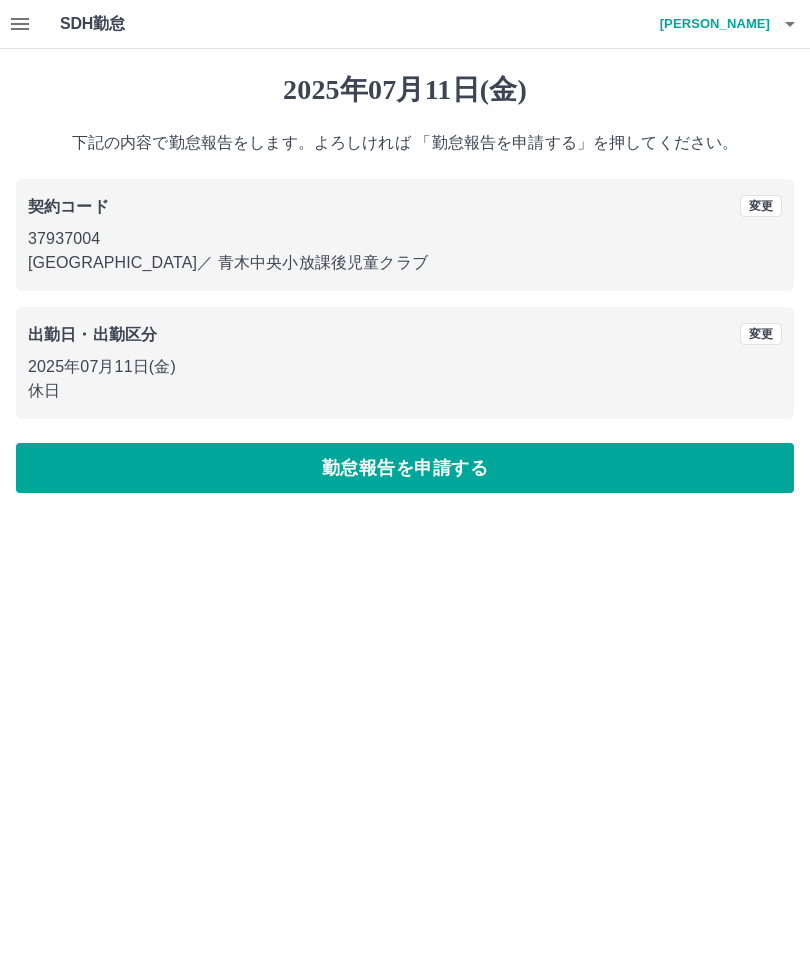 click on "勤怠報告を申請する" at bounding box center (405, 468) 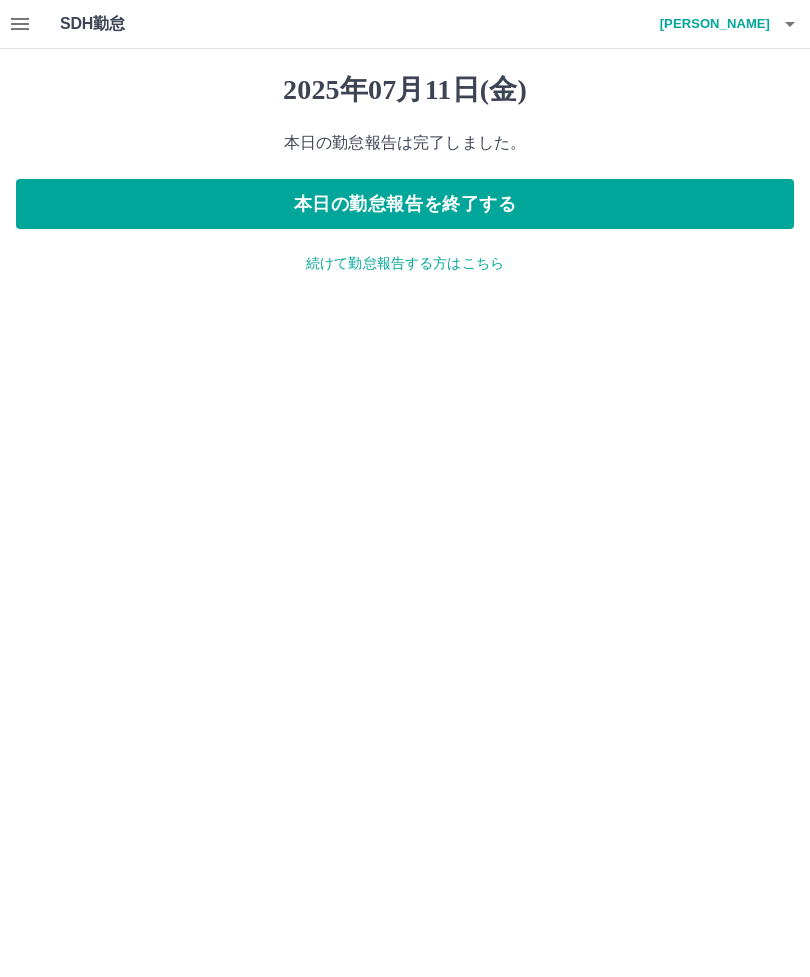 click on "続けて勤怠報告する方はこちら" at bounding box center [405, 263] 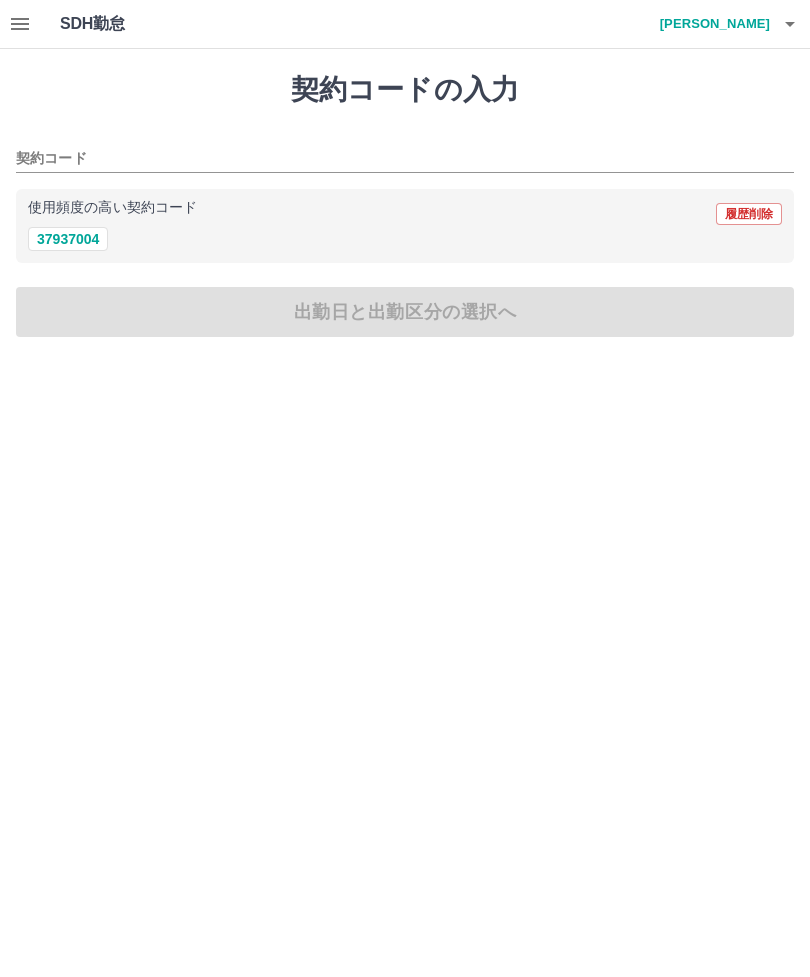 click on "37937004" at bounding box center [68, 239] 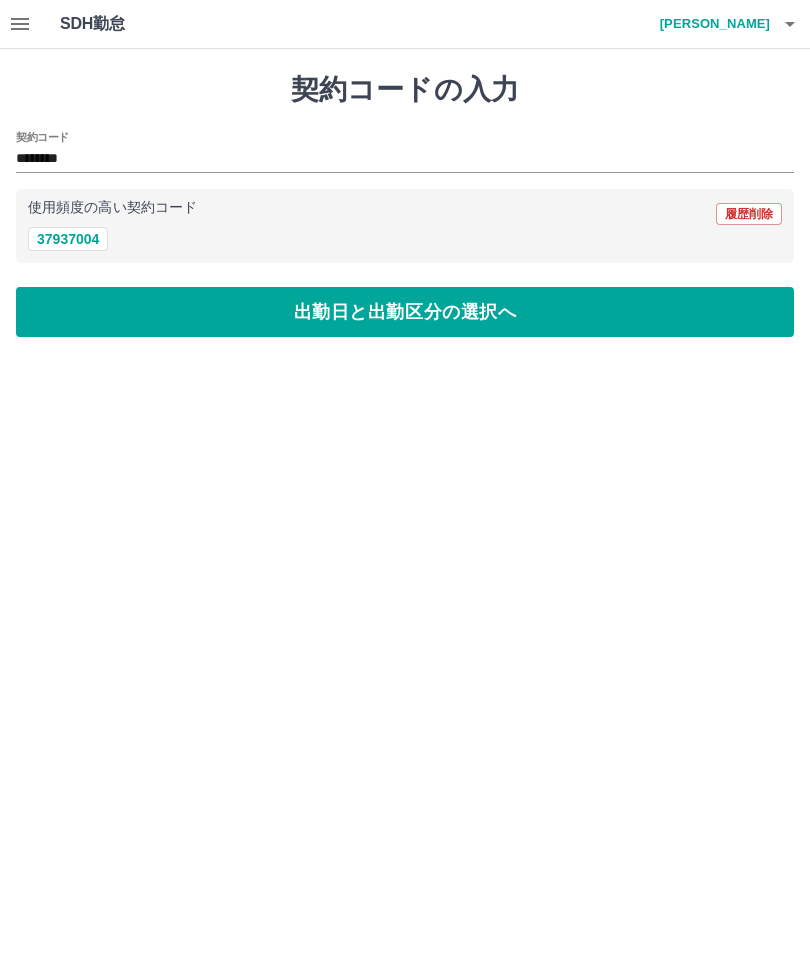 click on "出勤日と出勤区分の選択へ" at bounding box center (405, 312) 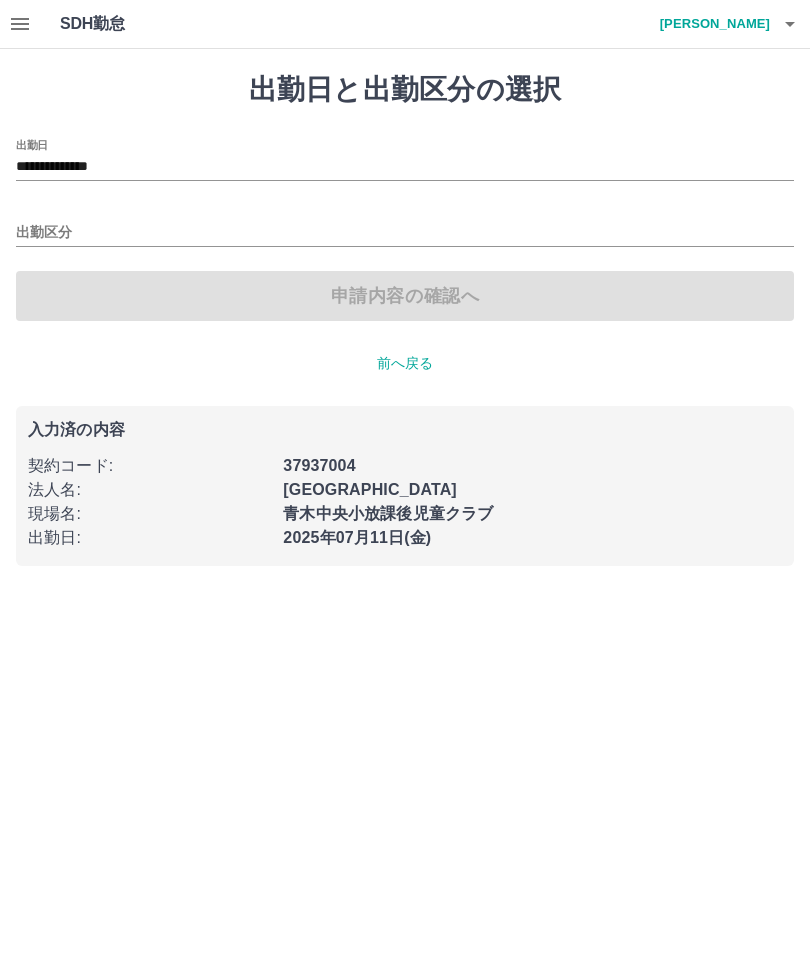 click on "出勤区分" at bounding box center [405, 233] 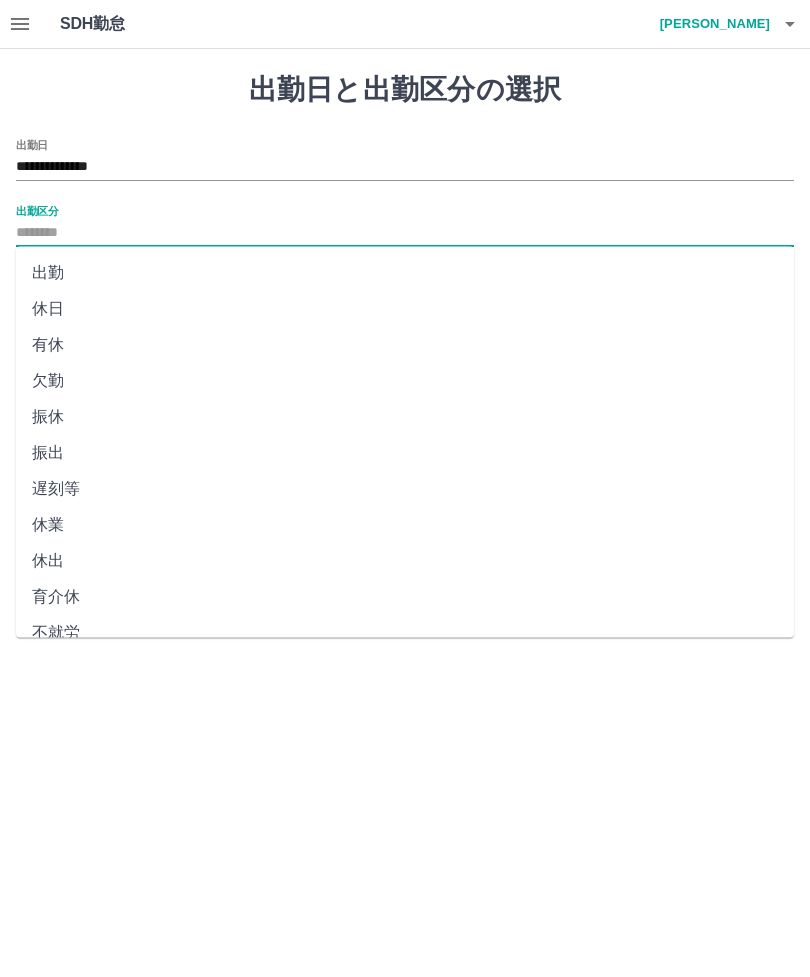 click on "出勤" at bounding box center [405, 273] 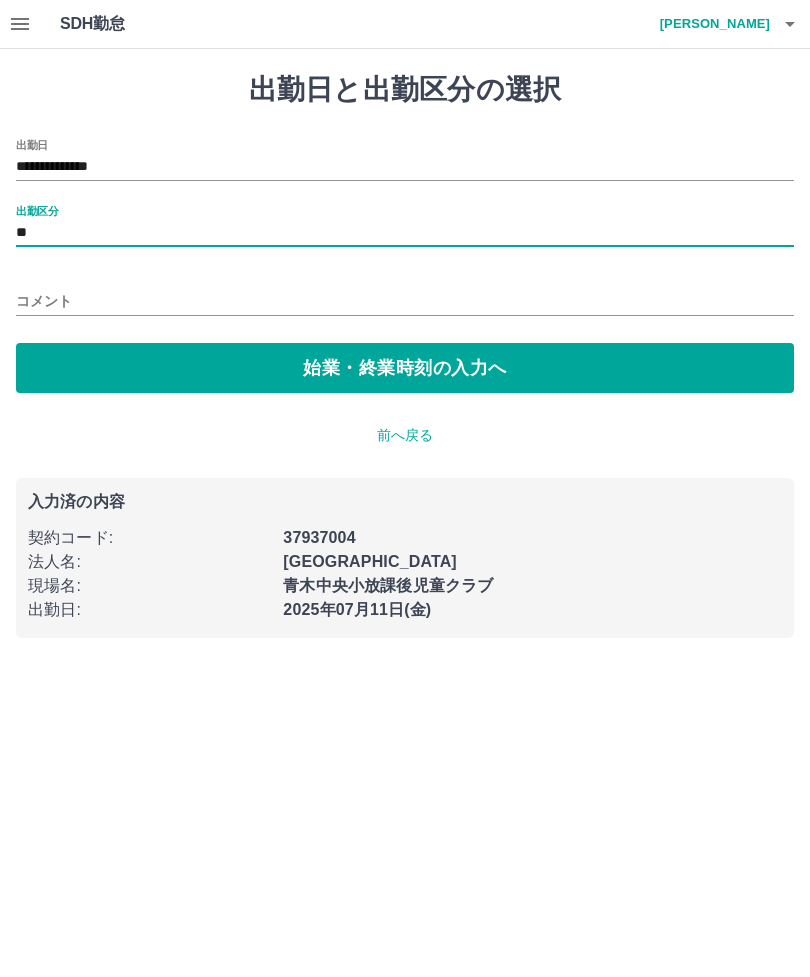 click on "始業・終業時刻の入力へ" at bounding box center [405, 368] 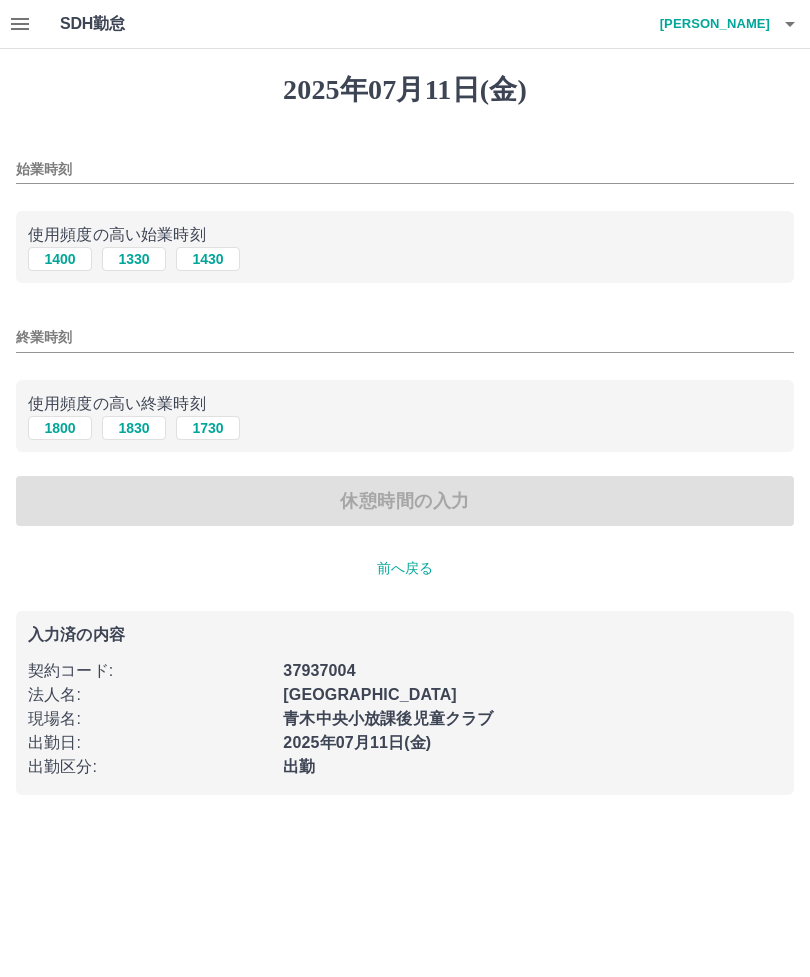 click on "1400" at bounding box center (60, 259) 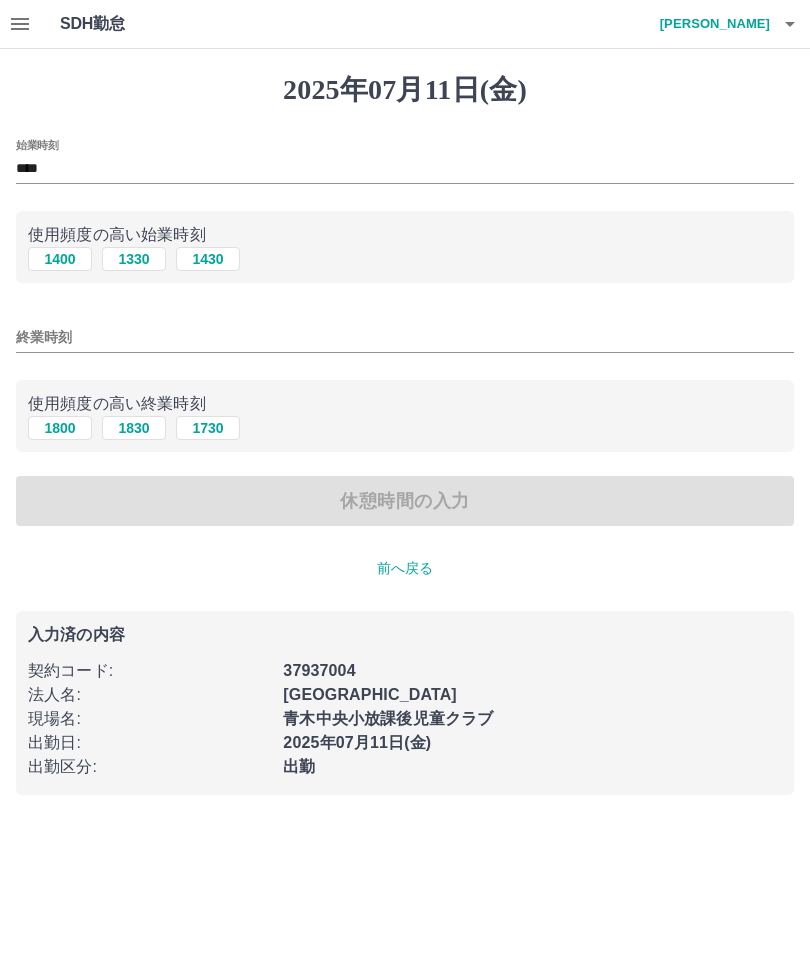 click on "終業時刻" at bounding box center (405, 337) 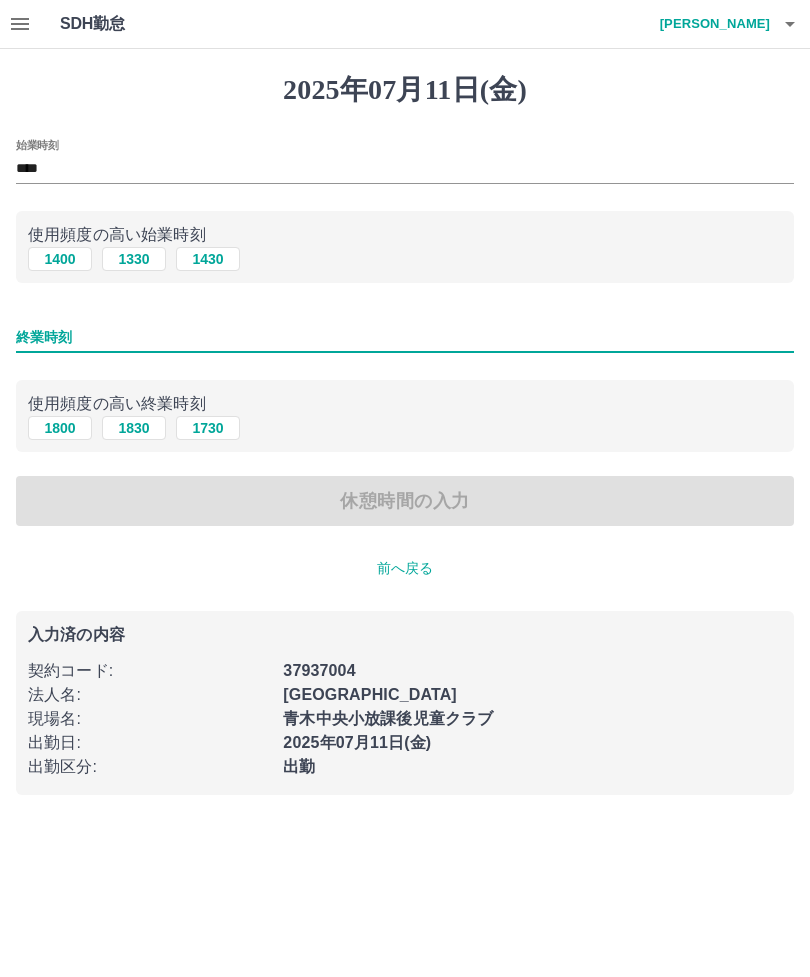 click on "終業時刻" at bounding box center [405, 337] 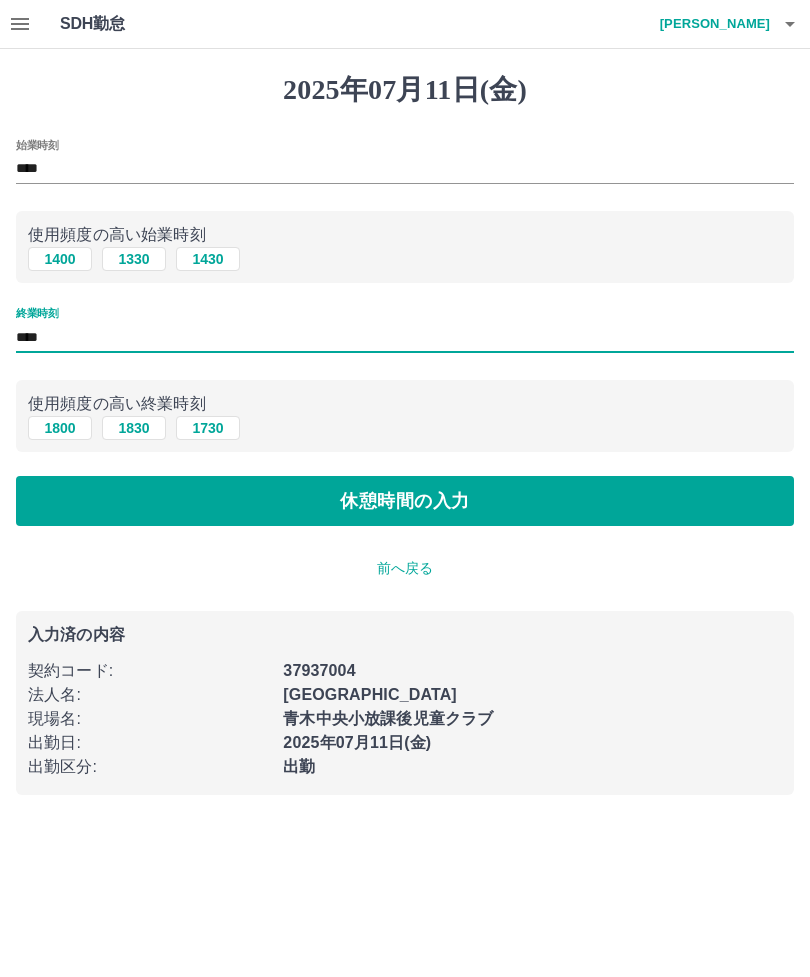 type on "****" 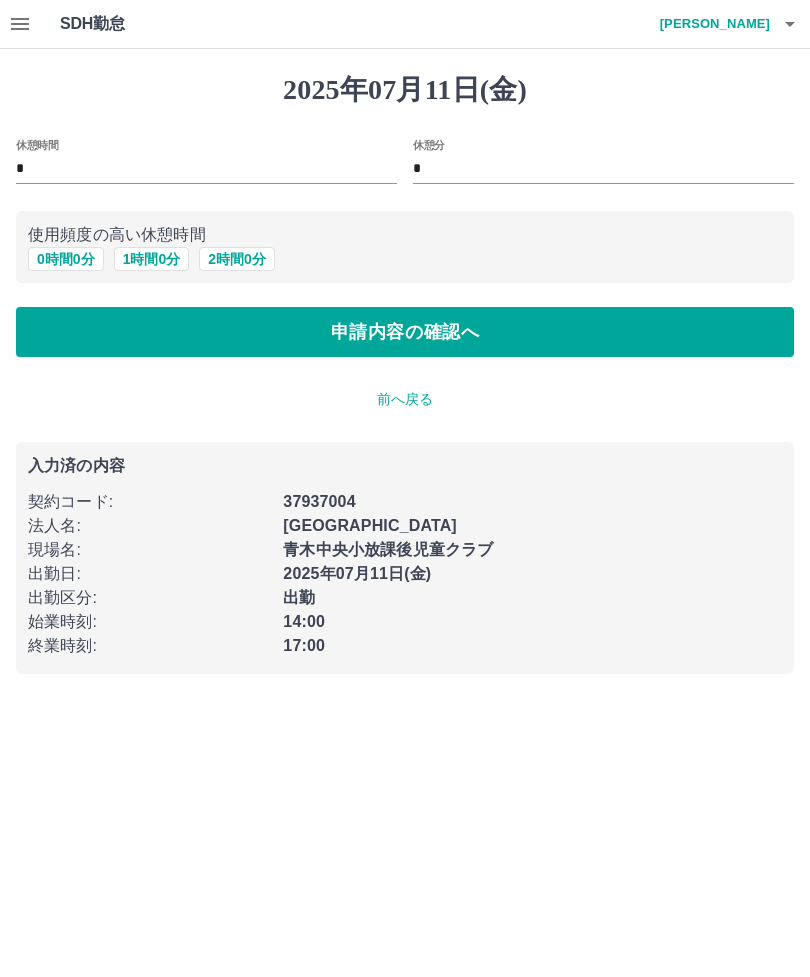 click on "申請内容の確認へ" at bounding box center [405, 332] 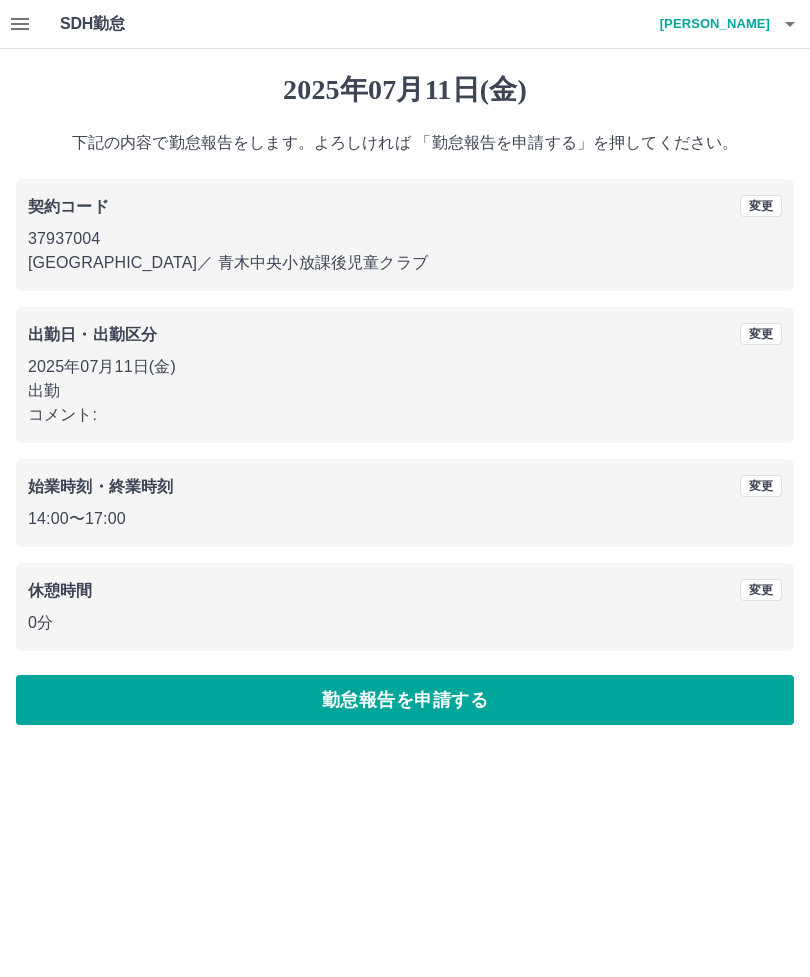 click on "勤怠報告を申請する" at bounding box center [405, 700] 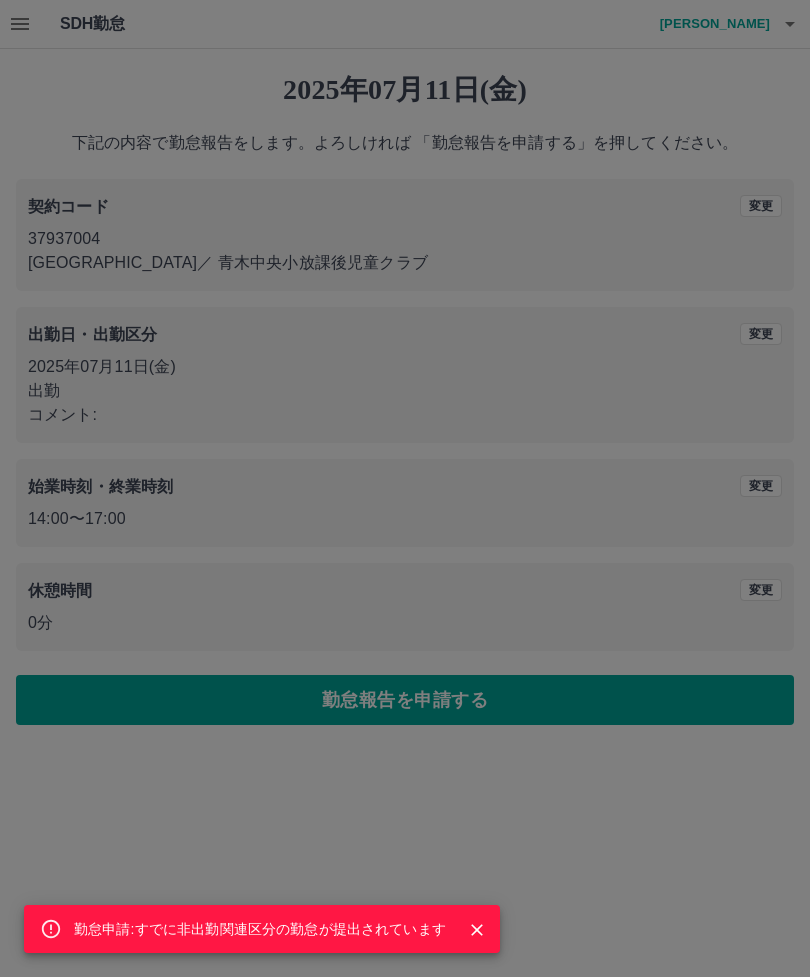 click on "勤怠申請:すでに非出勤関連区分の勤怠が提出されています" at bounding box center [405, 488] 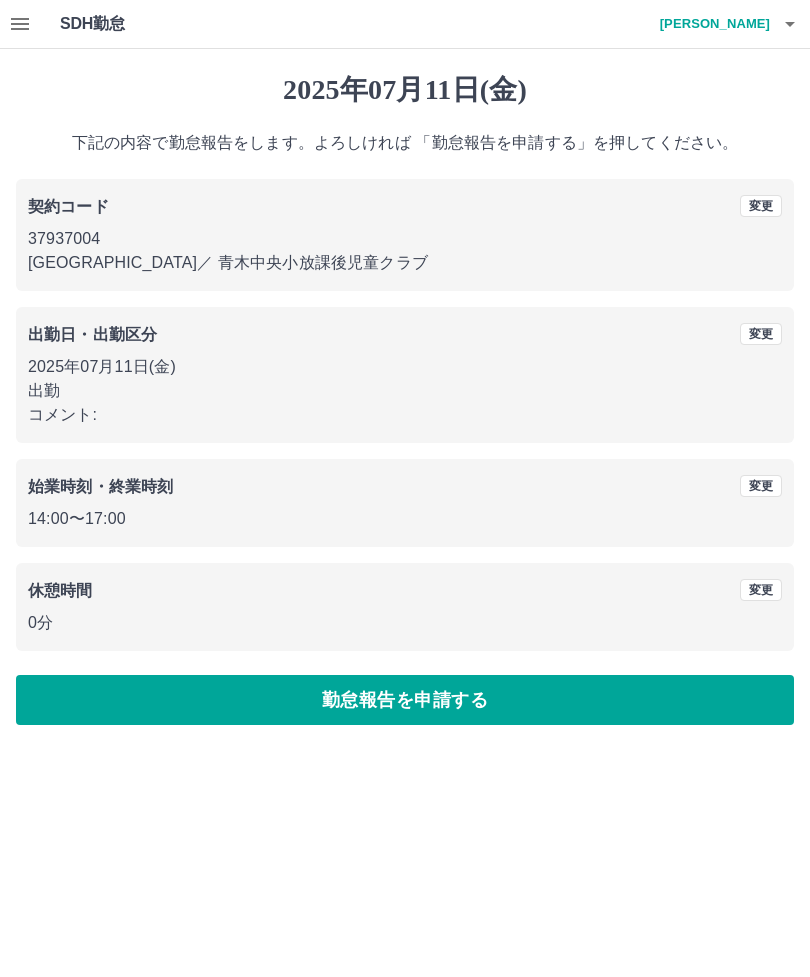 click on "勤怠報告を申請する" at bounding box center (405, 700) 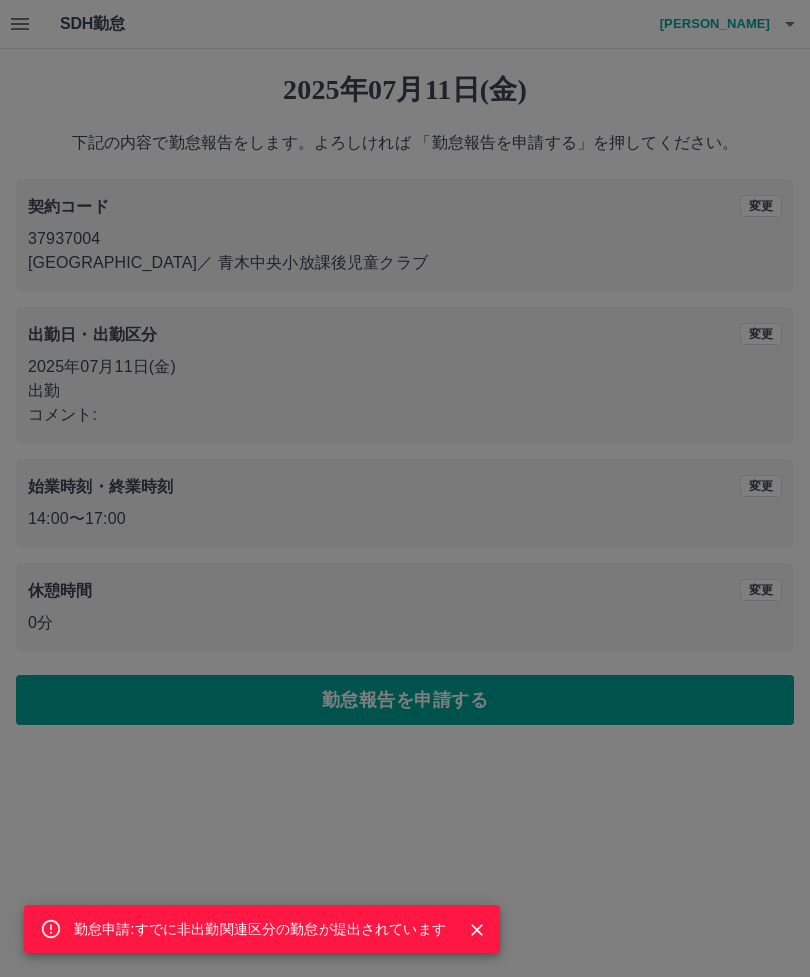 click on "勤怠申請:すでに非出勤関連区分の勤怠が提出されています" at bounding box center (405, 488) 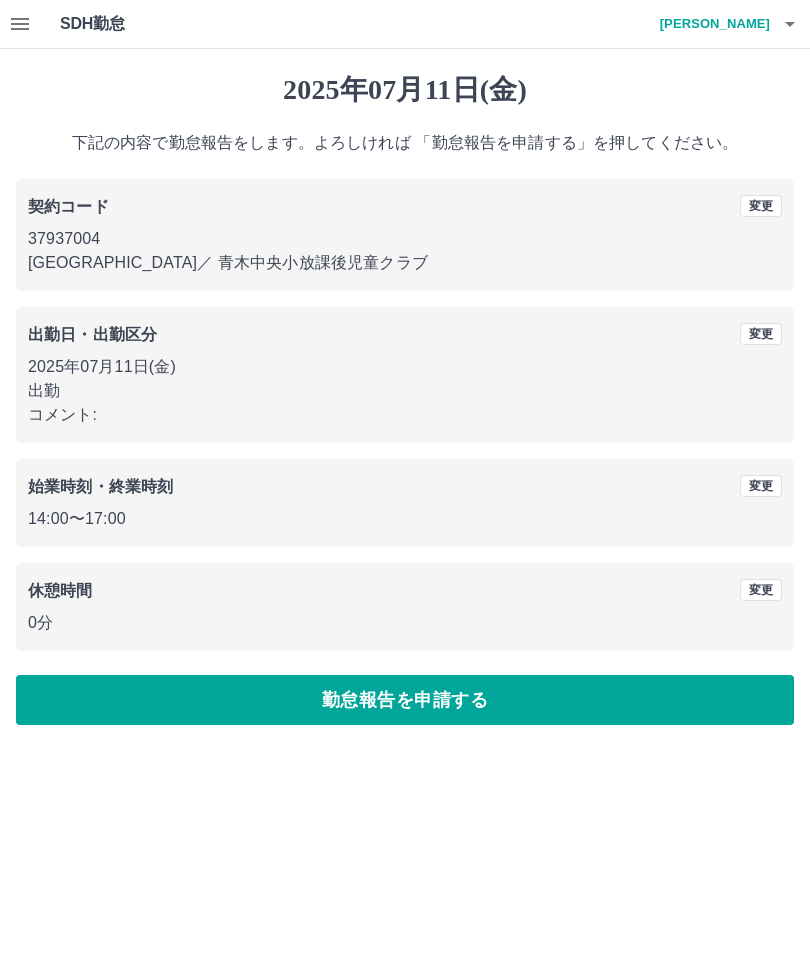 click at bounding box center [20, 24] 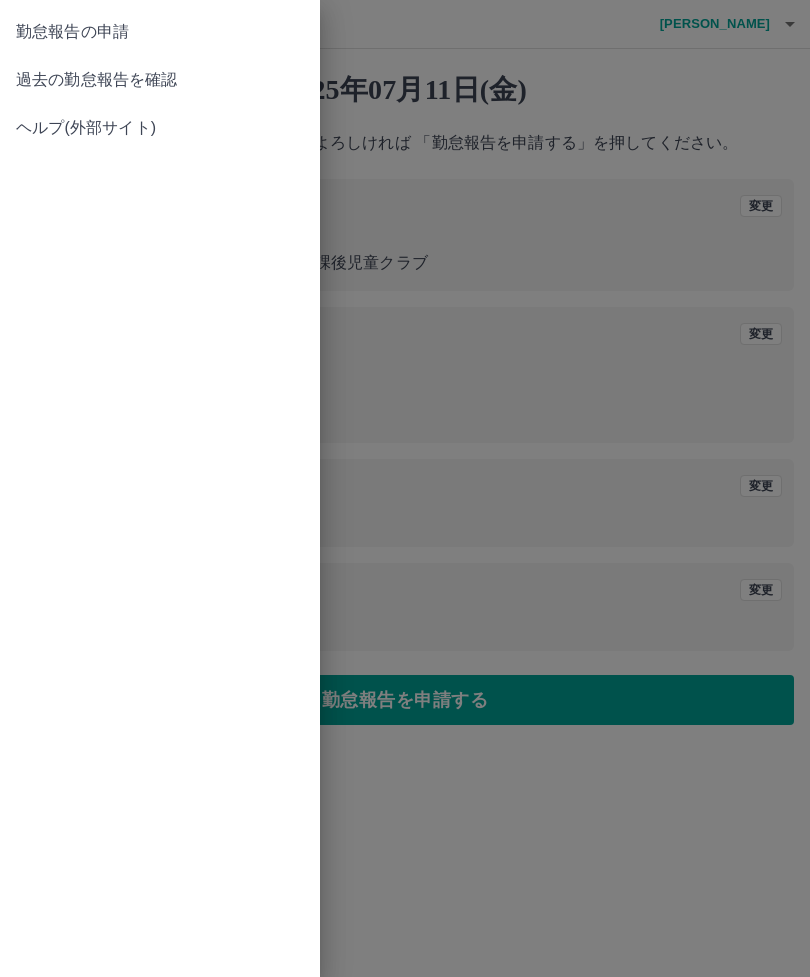 click on "勤怠報告の申請" at bounding box center [160, 32] 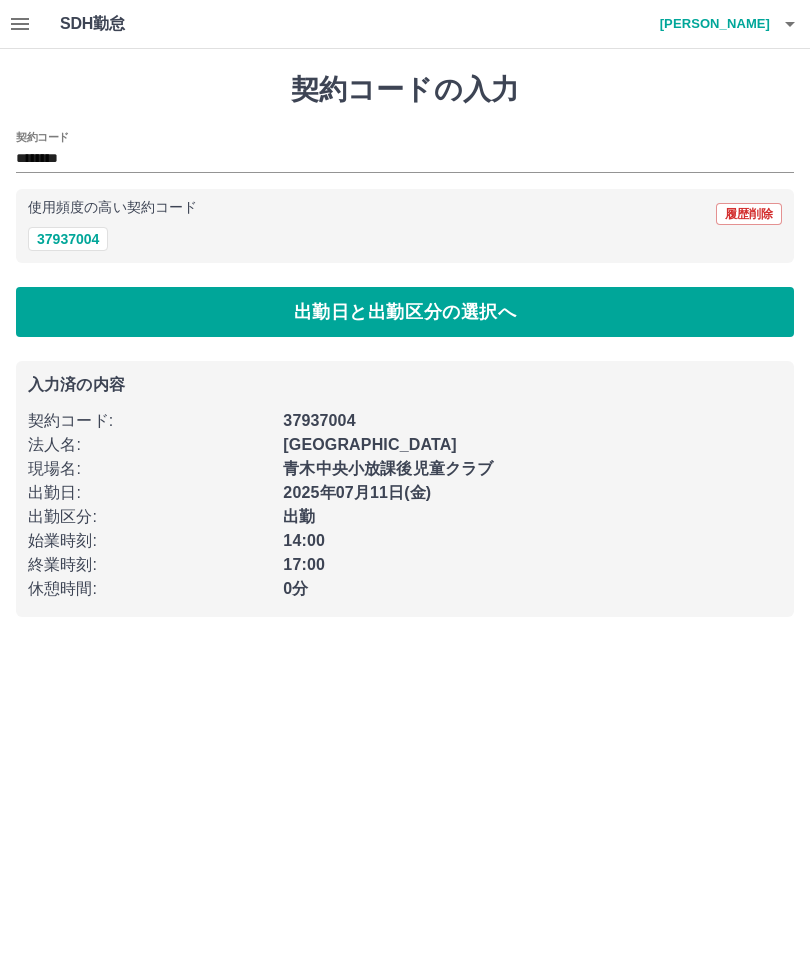 click on "********" at bounding box center [390, 159] 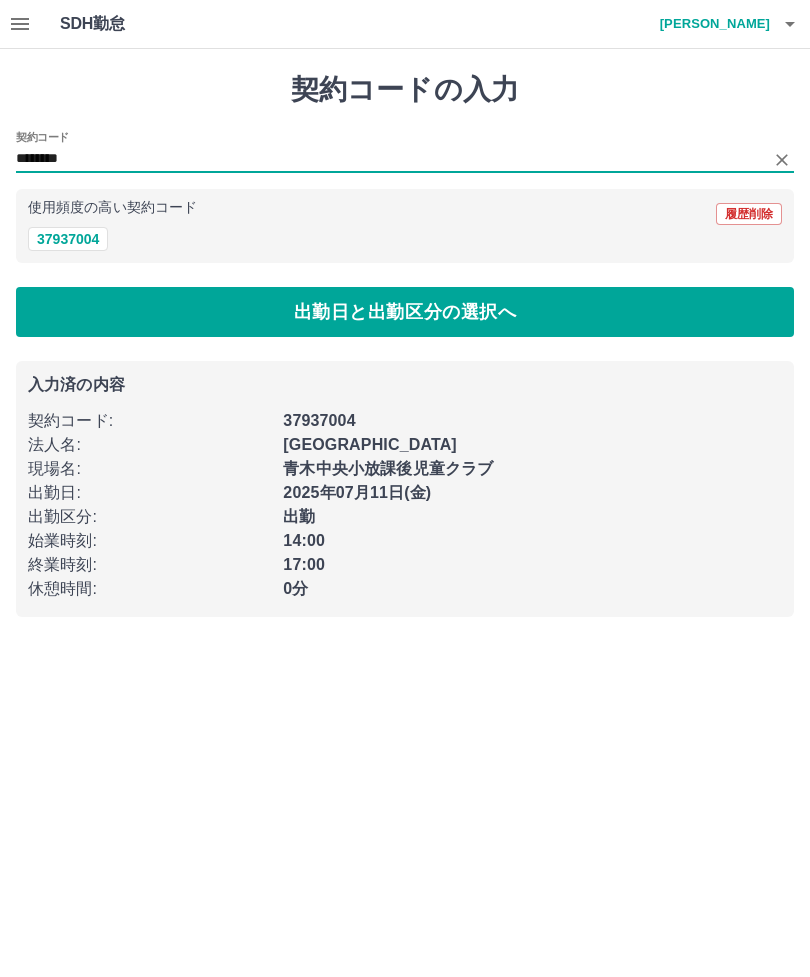 click 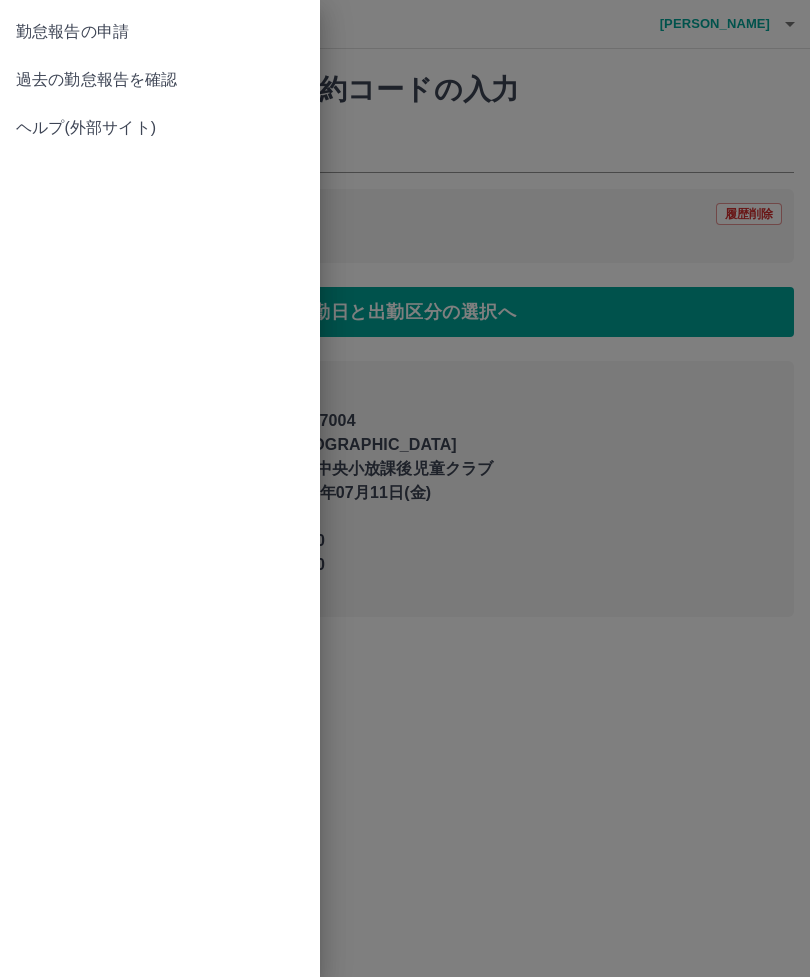 click on "過去の勤怠報告を確認" at bounding box center (160, 80) 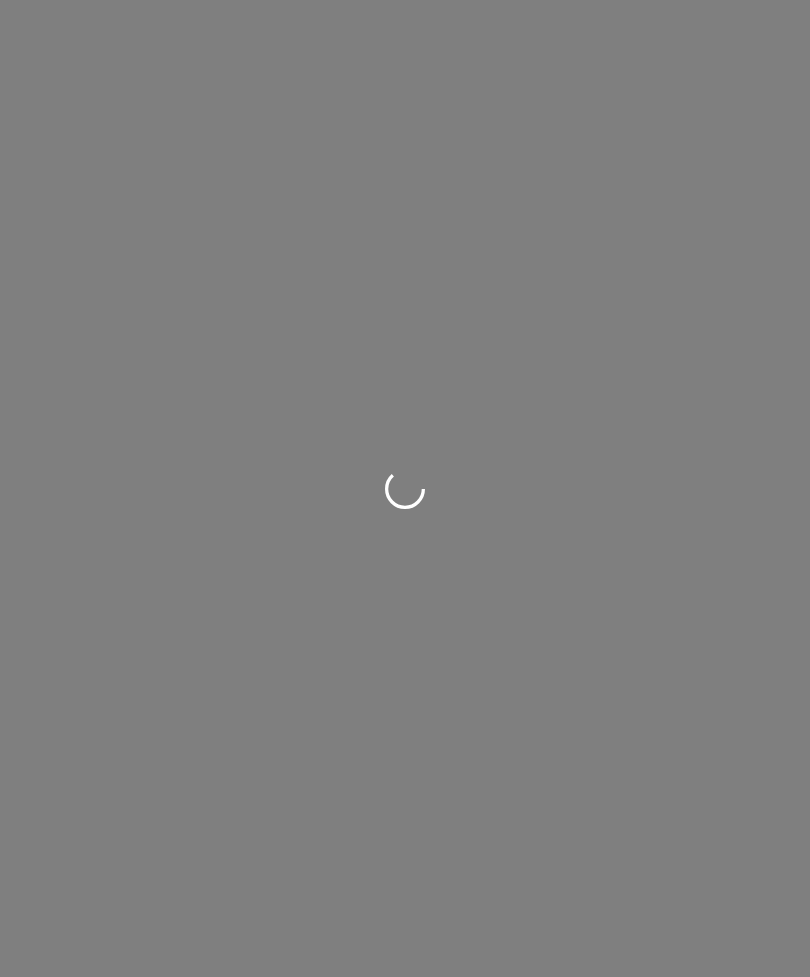 scroll, scrollTop: 0, scrollLeft: 0, axis: both 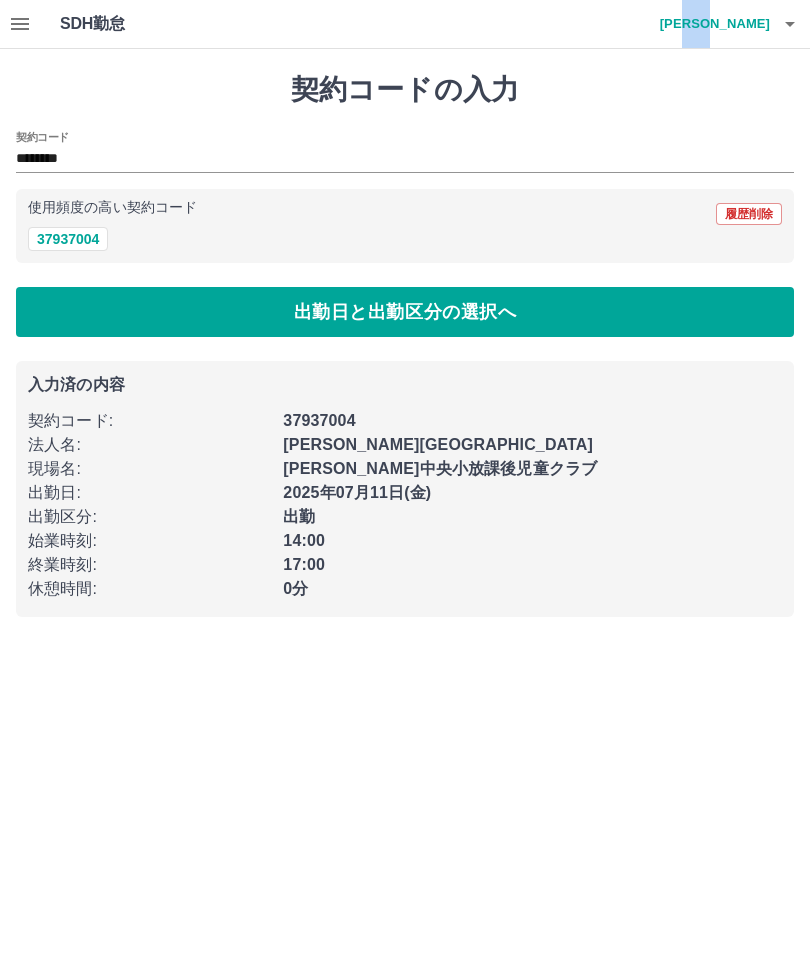 click on "履歴削除" at bounding box center [749, 214] 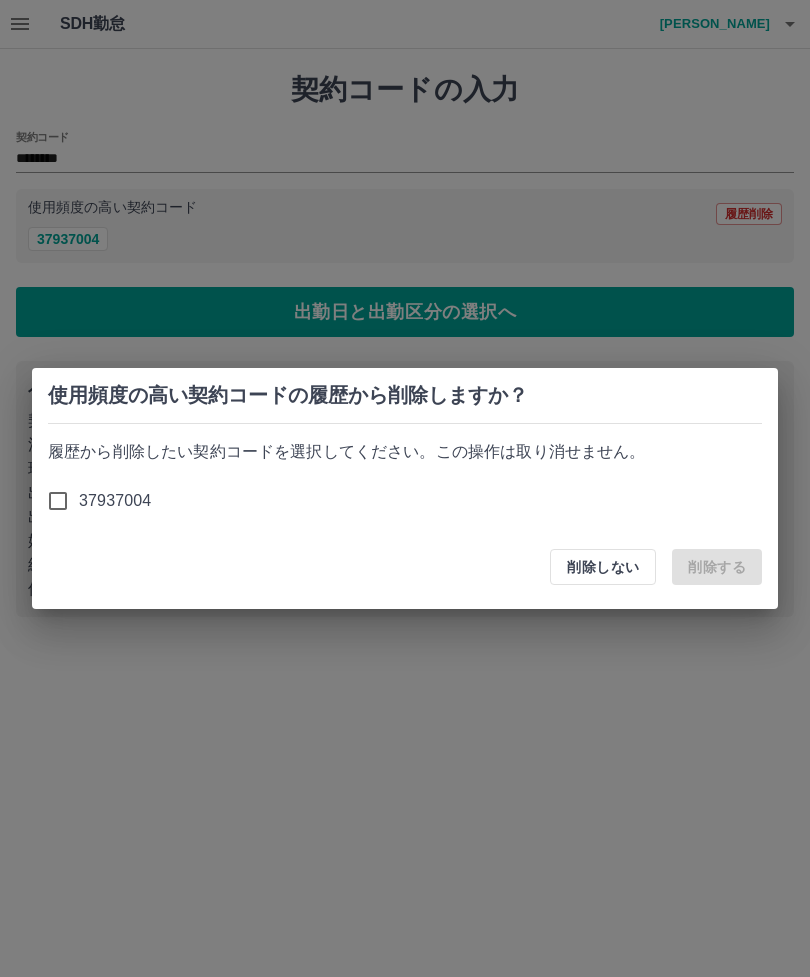 click on "使用頻度の高い契約コードの履歴から削除しますか？ 履歴から削除したい契約コードを選択してください。この操作は取り消せません。 37937004 削除しない 削除する" at bounding box center [405, 488] 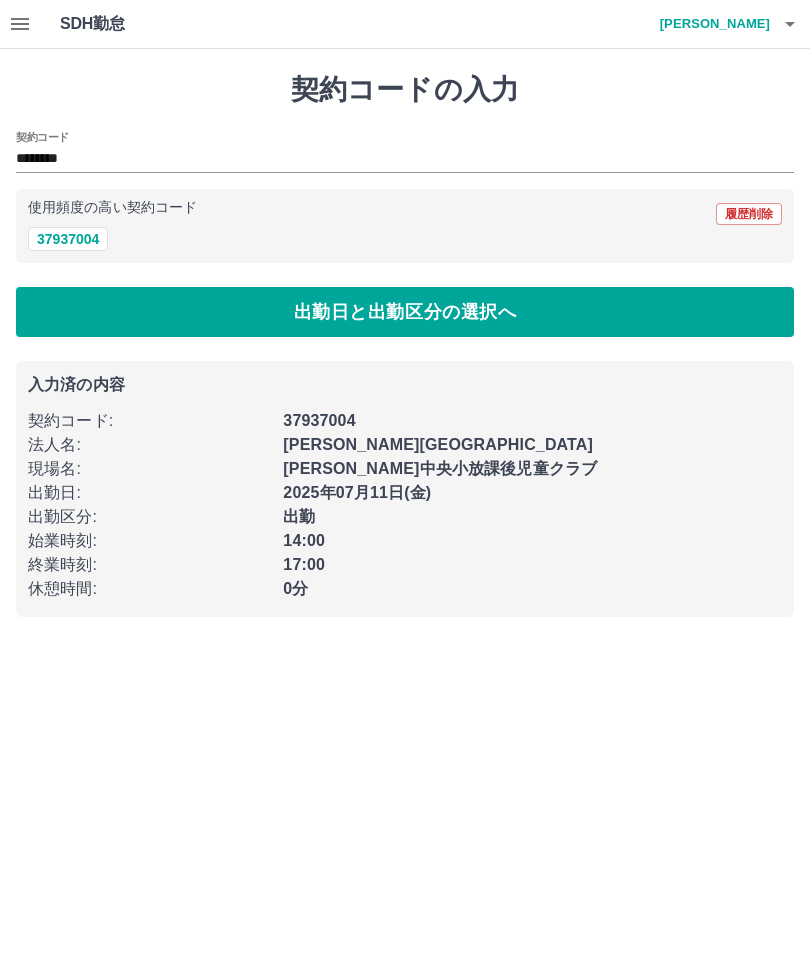 click at bounding box center [790, 24] 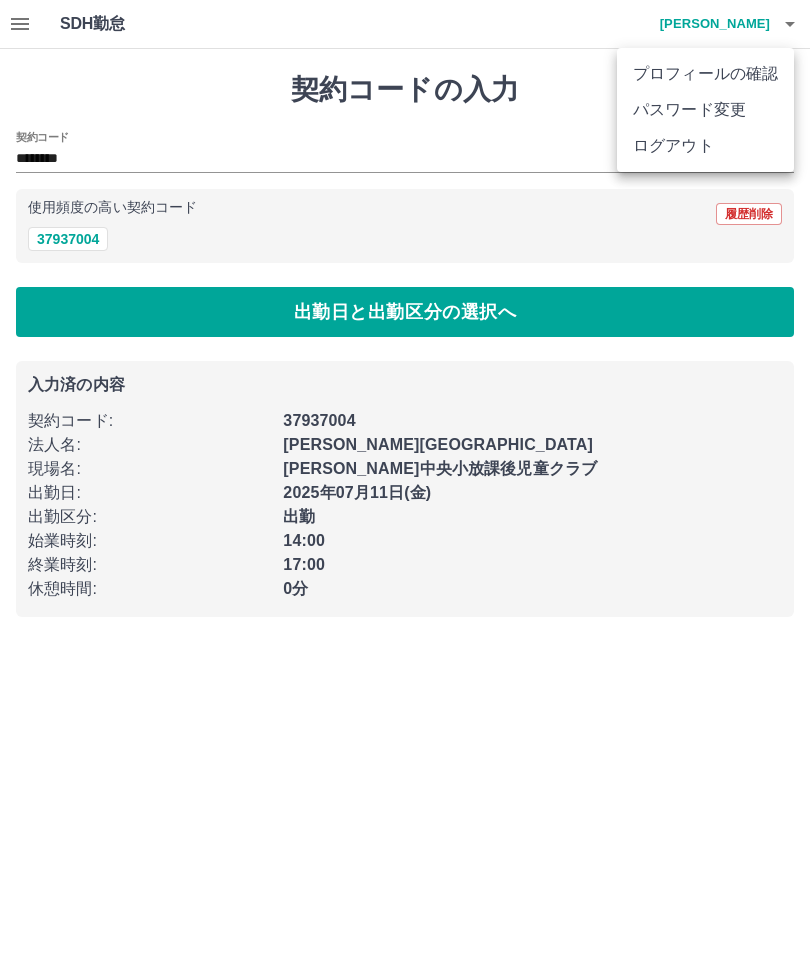 click on "ログアウト" at bounding box center (705, 146) 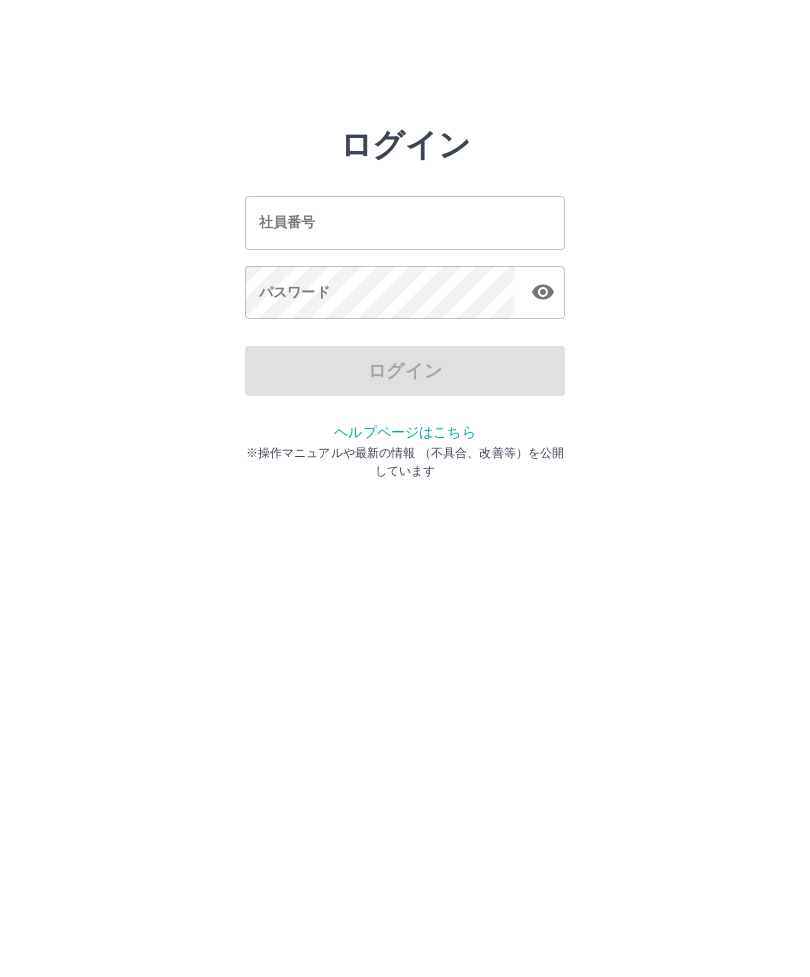 scroll, scrollTop: 0, scrollLeft: 0, axis: both 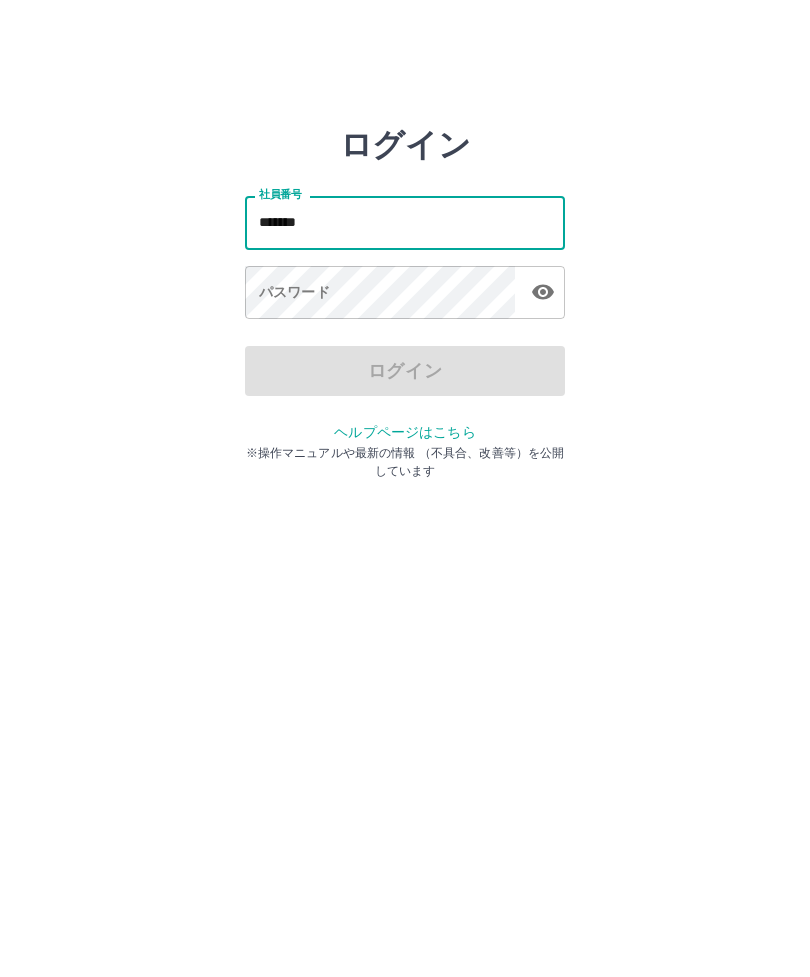 type on "*******" 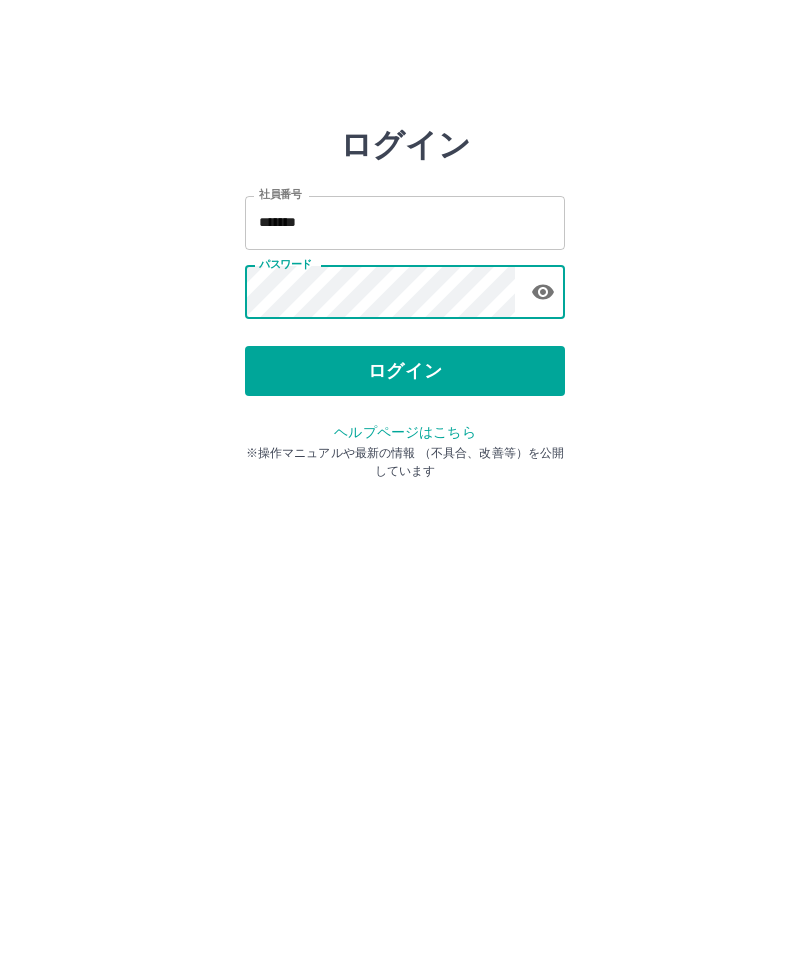 click on "ログイン" at bounding box center [405, 371] 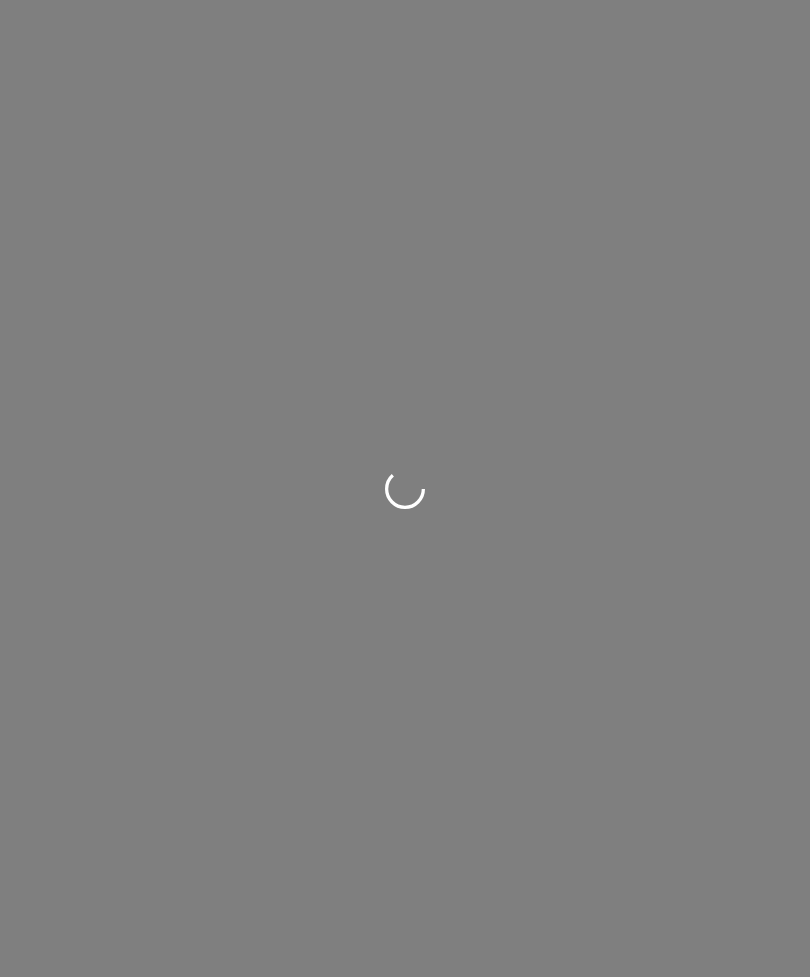 scroll, scrollTop: 0, scrollLeft: 0, axis: both 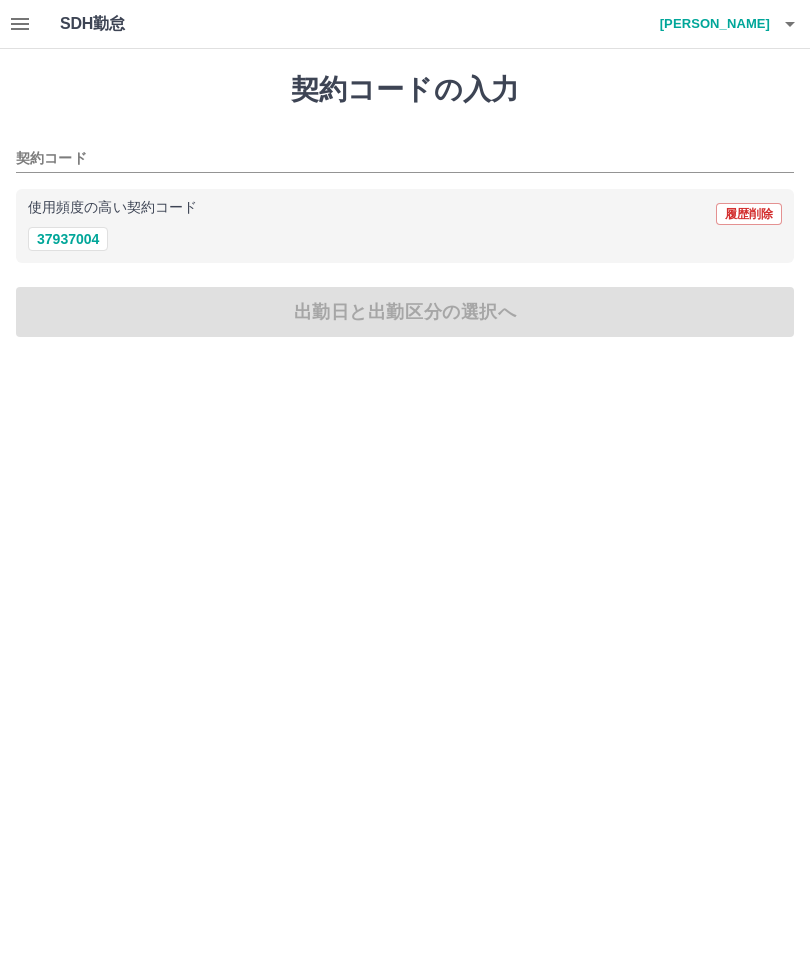 click on "37937004" at bounding box center [68, 239] 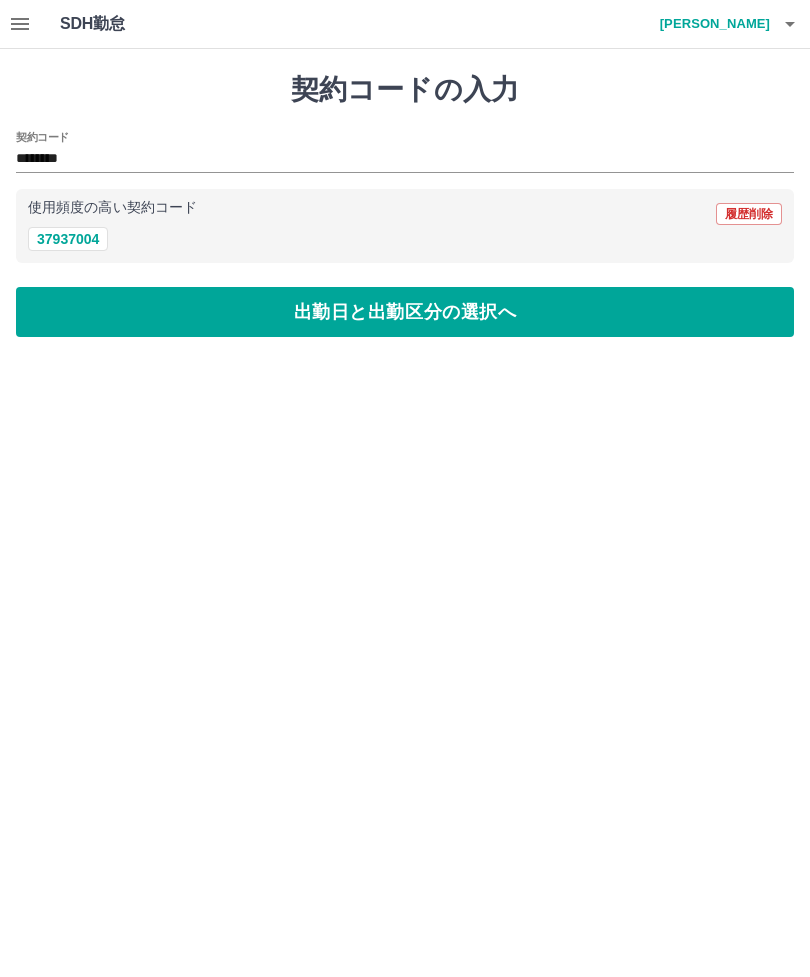 click on "出勤日と出勤区分の選択へ" at bounding box center (405, 312) 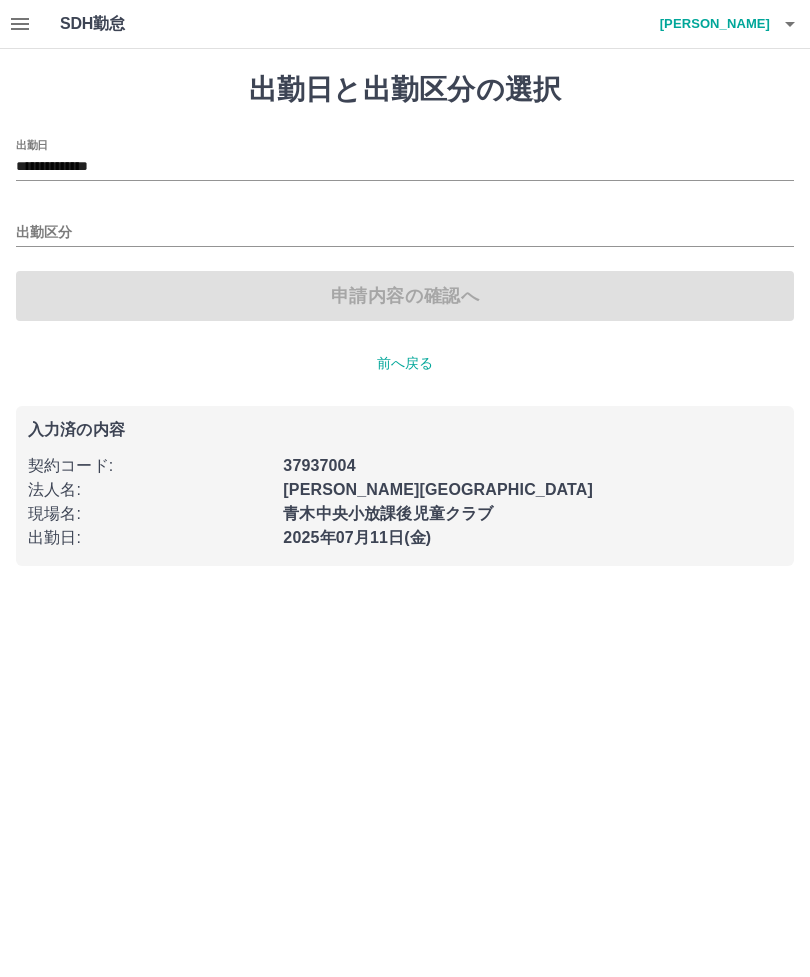 click on "**********" at bounding box center [405, 167] 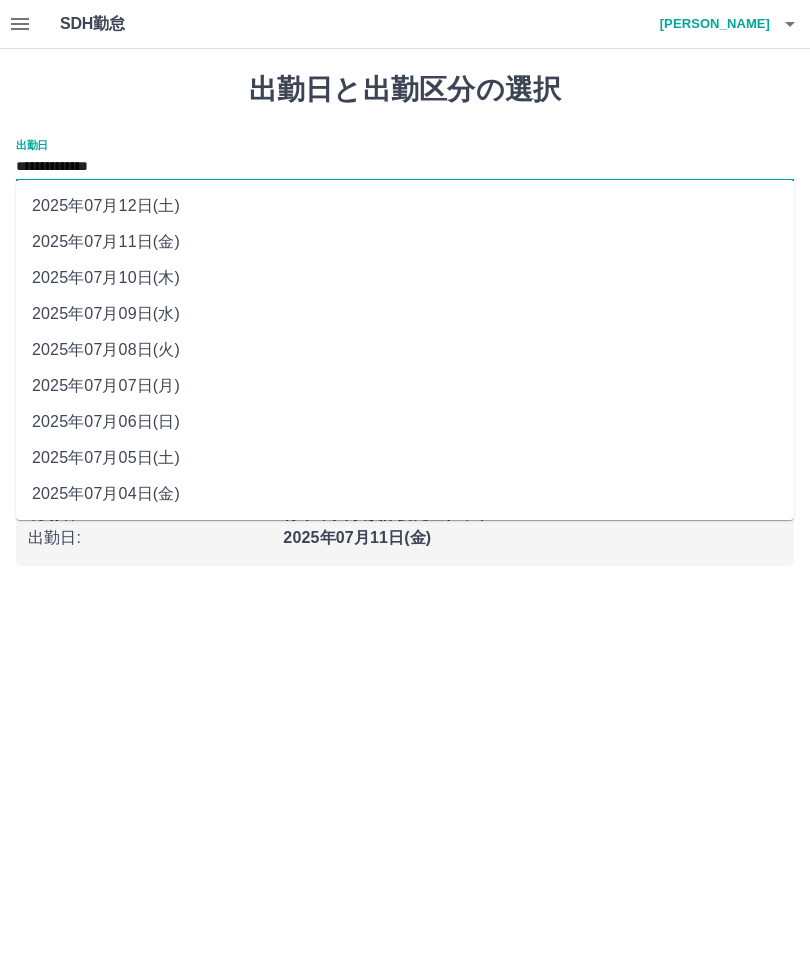 click on "2025年07月12日(土)" at bounding box center [405, 206] 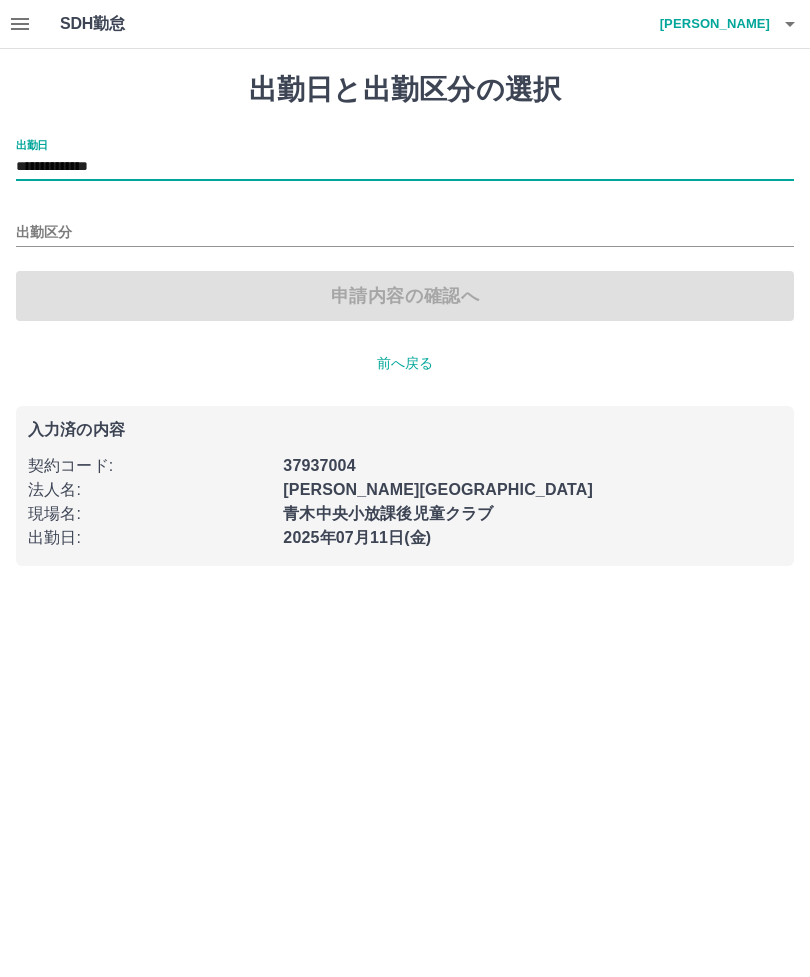 click on "出勤区分" at bounding box center [405, 233] 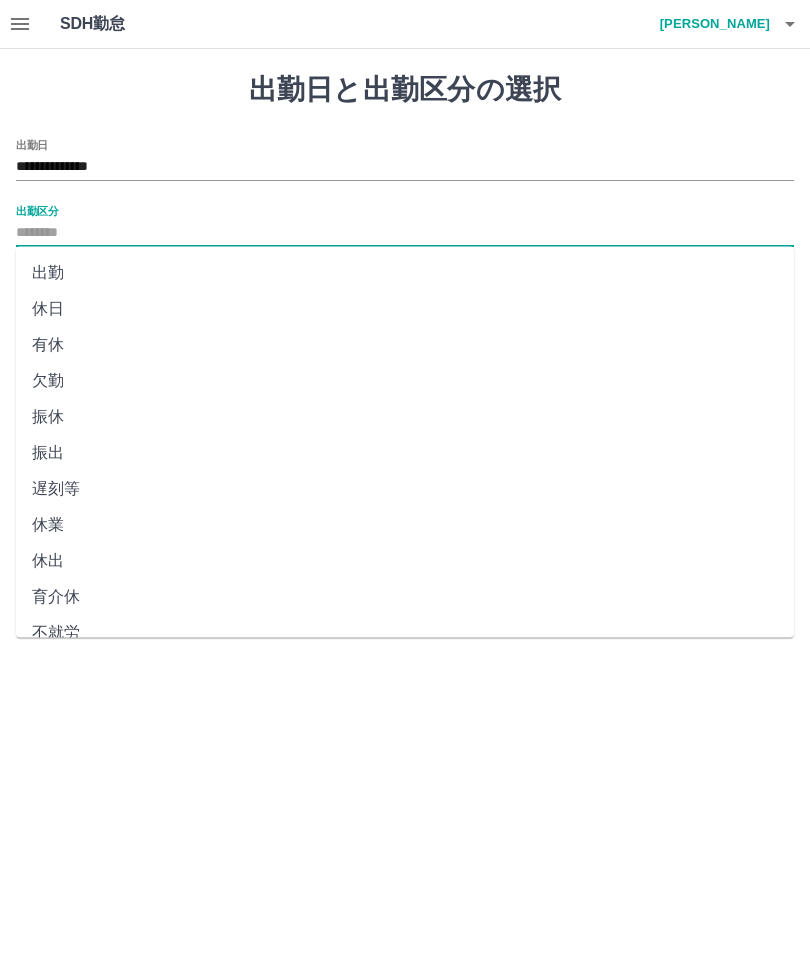 click on "休日" at bounding box center [405, 309] 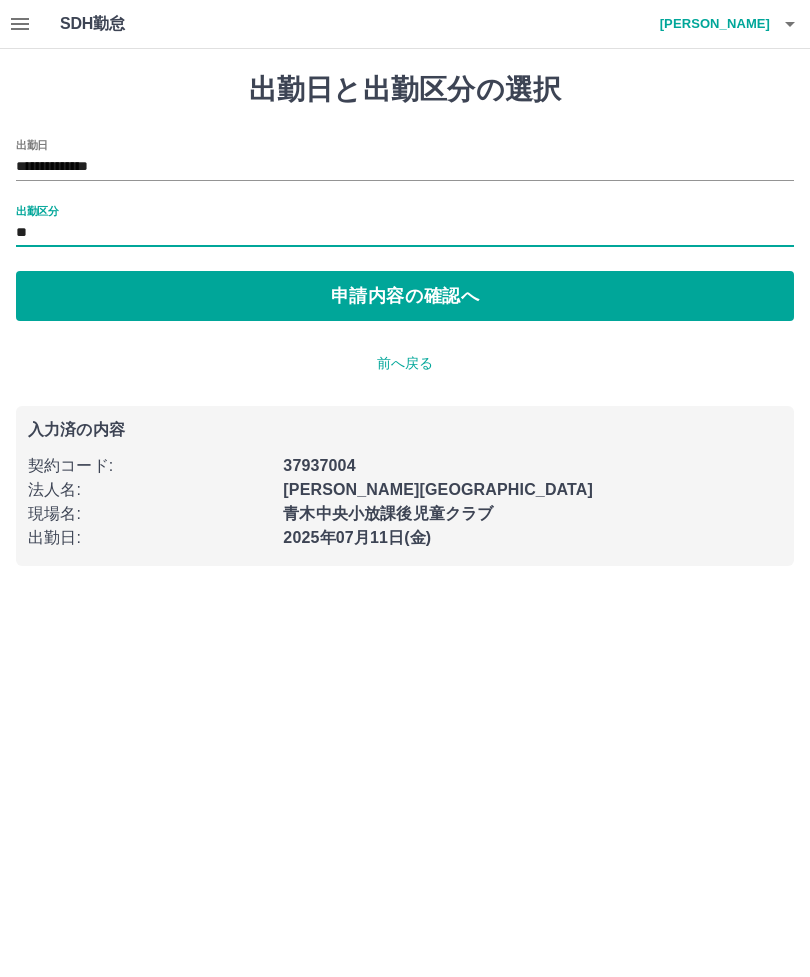 click on "申請内容の確認へ" at bounding box center (405, 296) 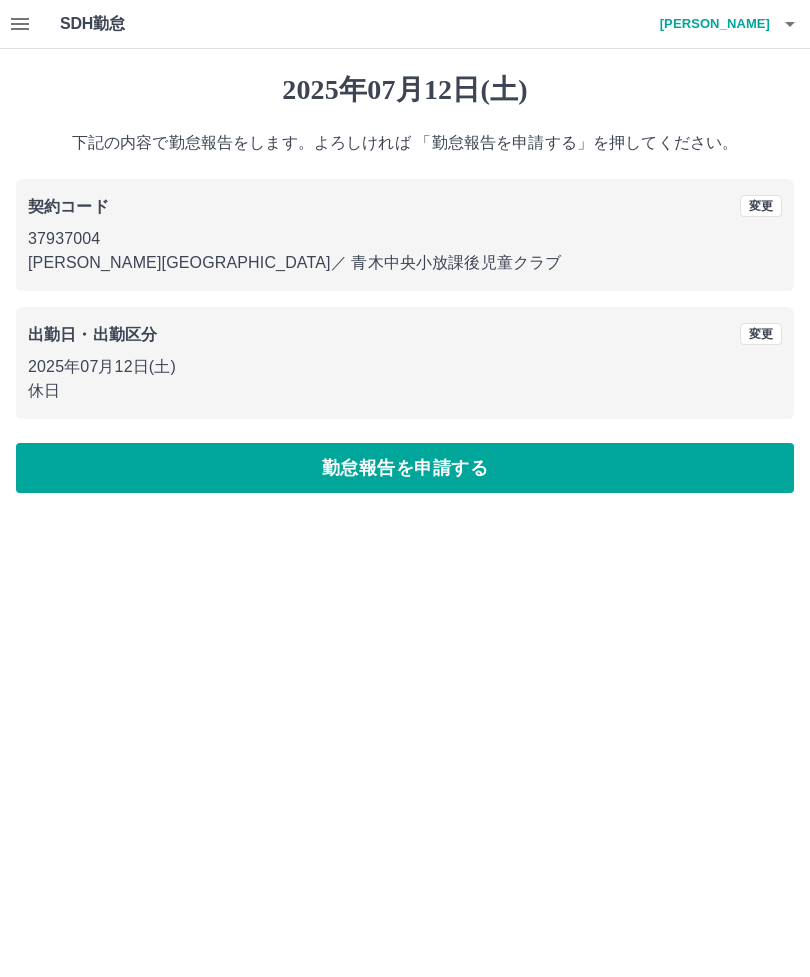 click on "勤怠報告を申請する" at bounding box center [405, 468] 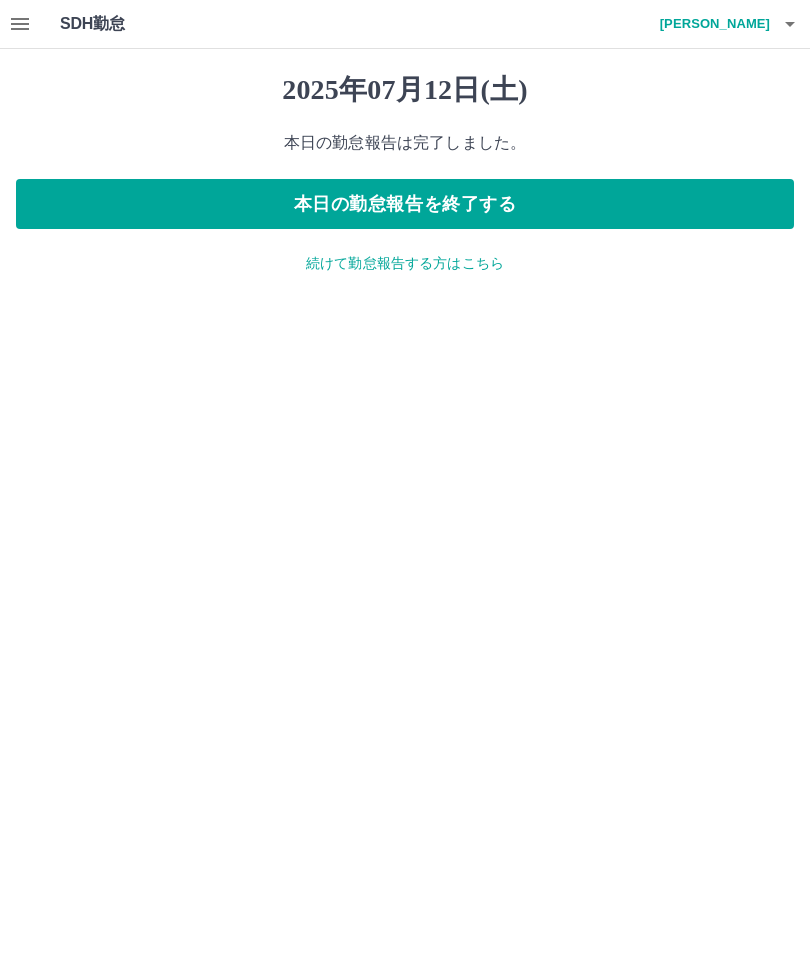 click on "続けて勤怠報告する方はこちら" at bounding box center (405, 263) 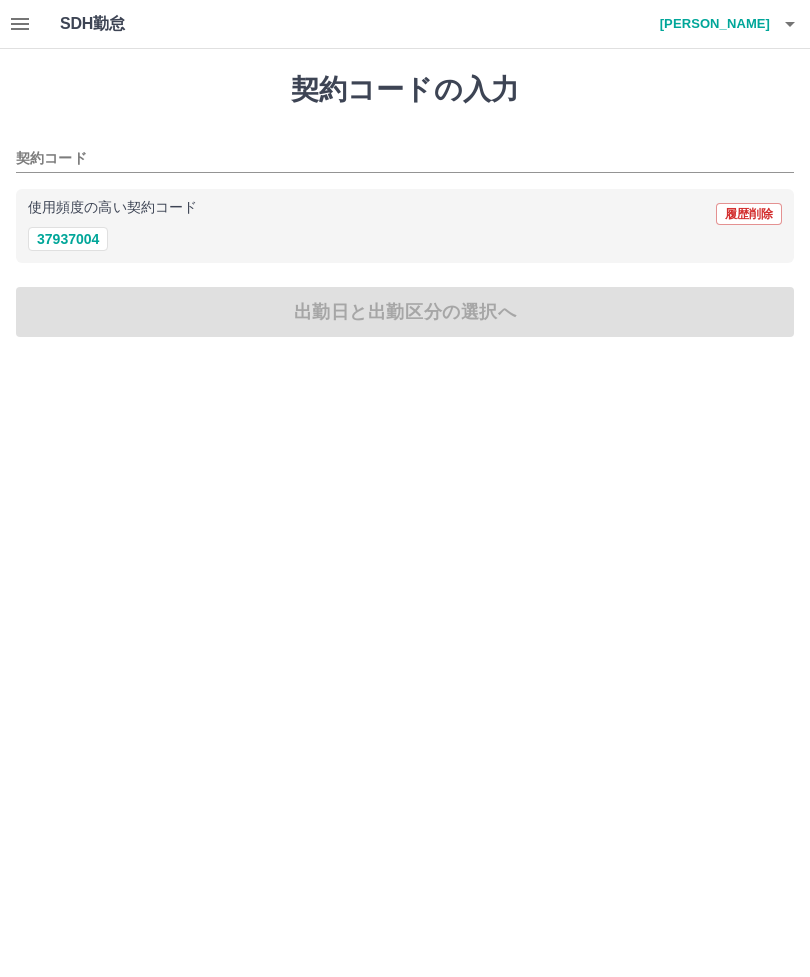 click on "37937004" at bounding box center [68, 239] 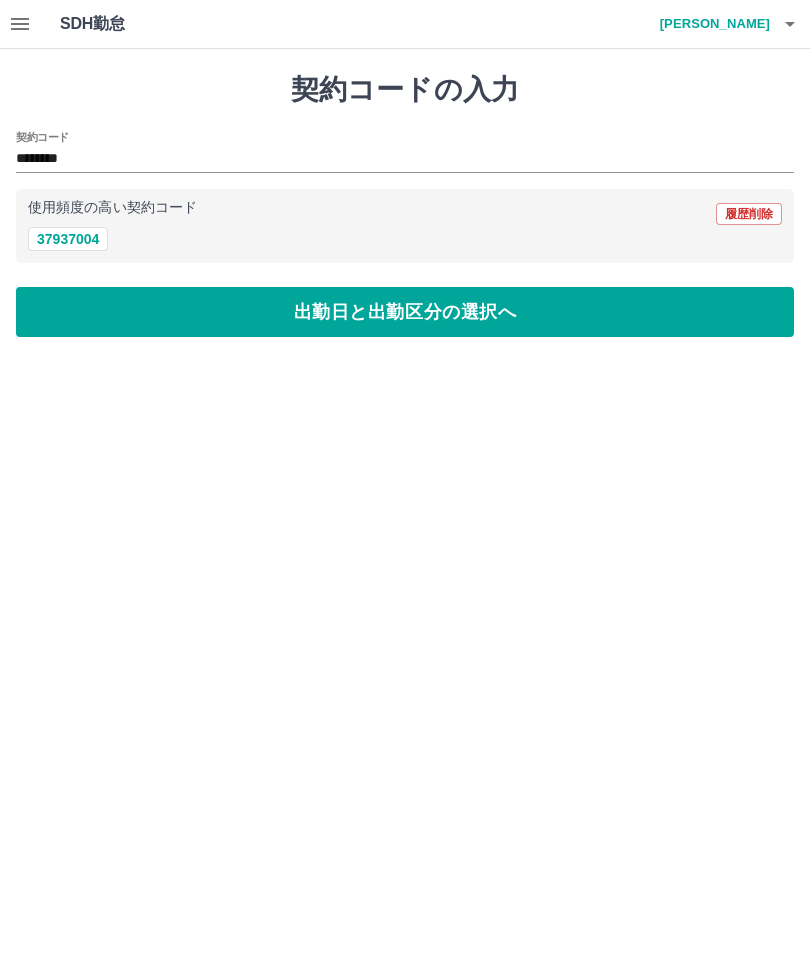 click on "********" at bounding box center (390, 159) 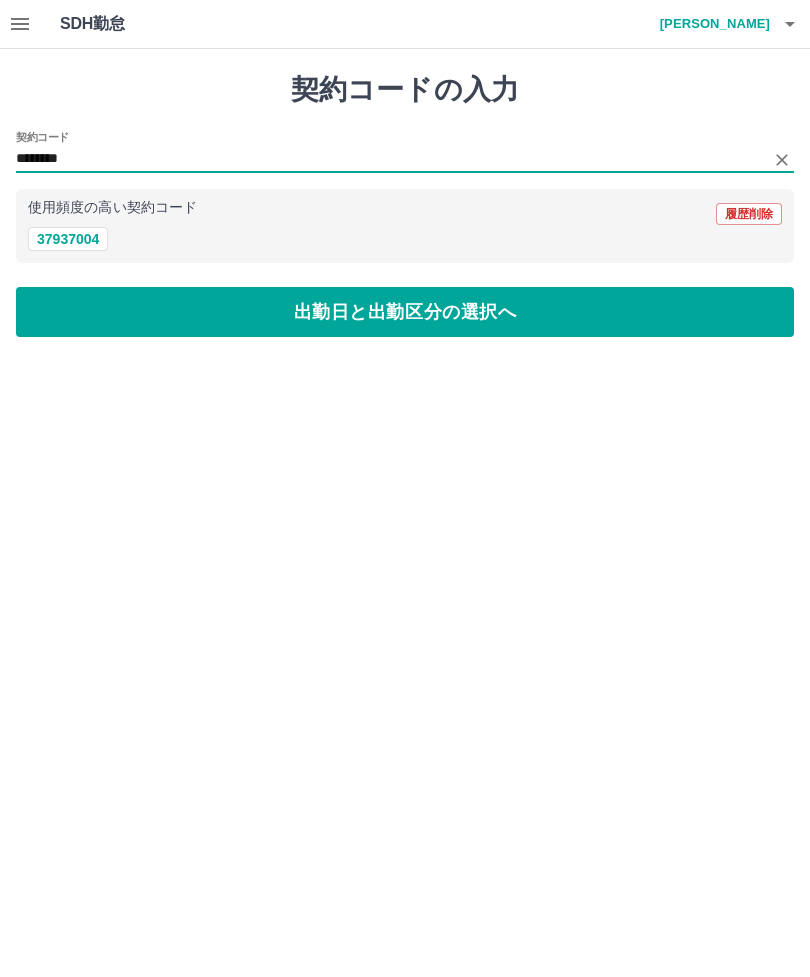 click at bounding box center [20, 24] 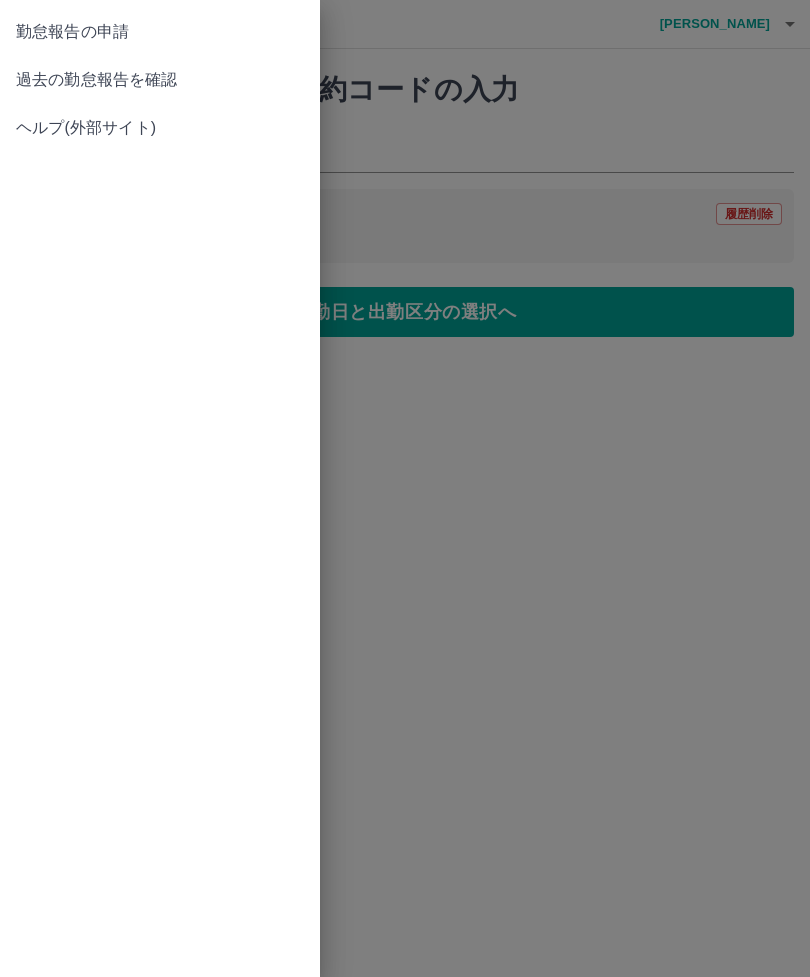click on "勤怠報告の申請" at bounding box center (160, 32) 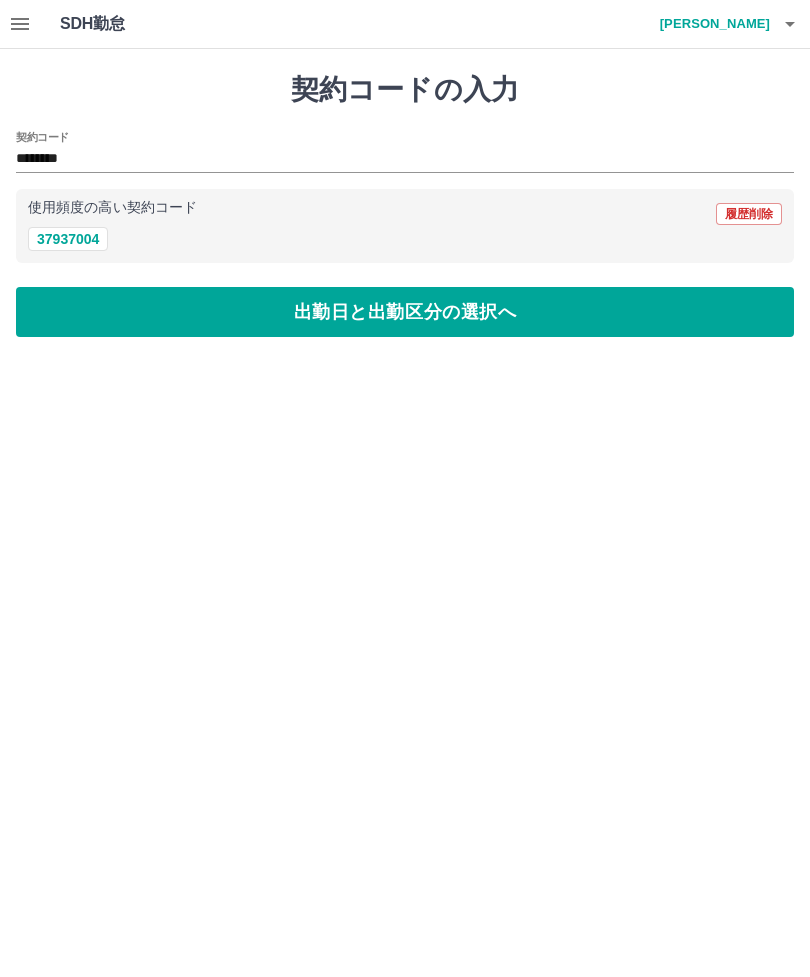 click on "契約コード" at bounding box center (42, 137) 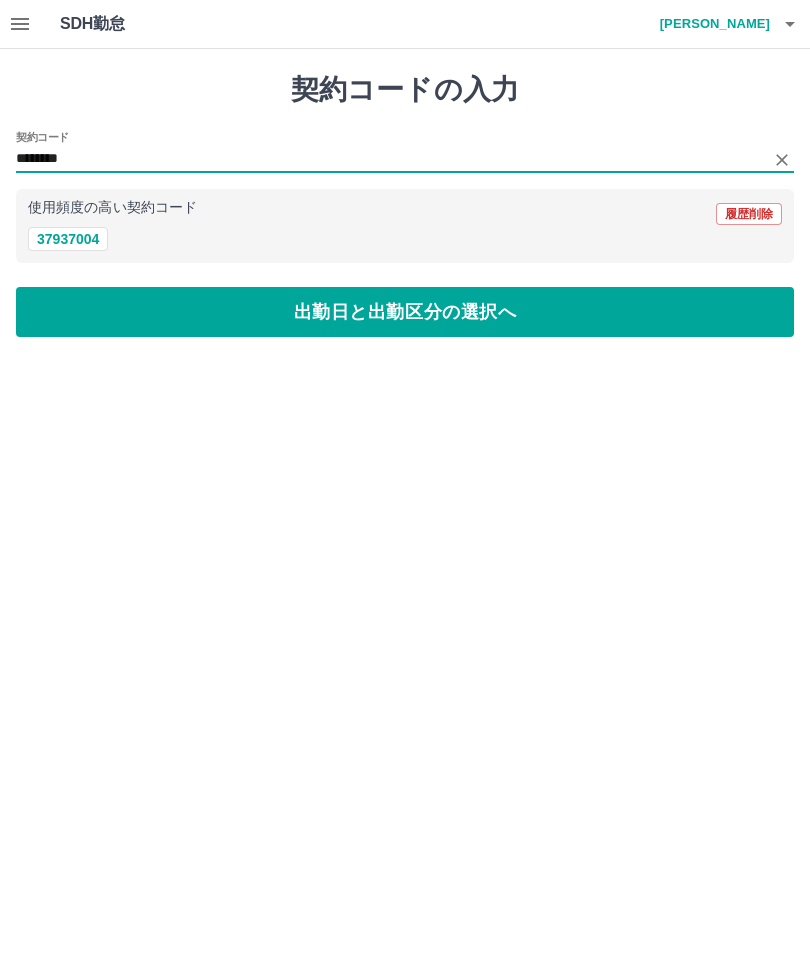 click on "37937004" at bounding box center (68, 239) 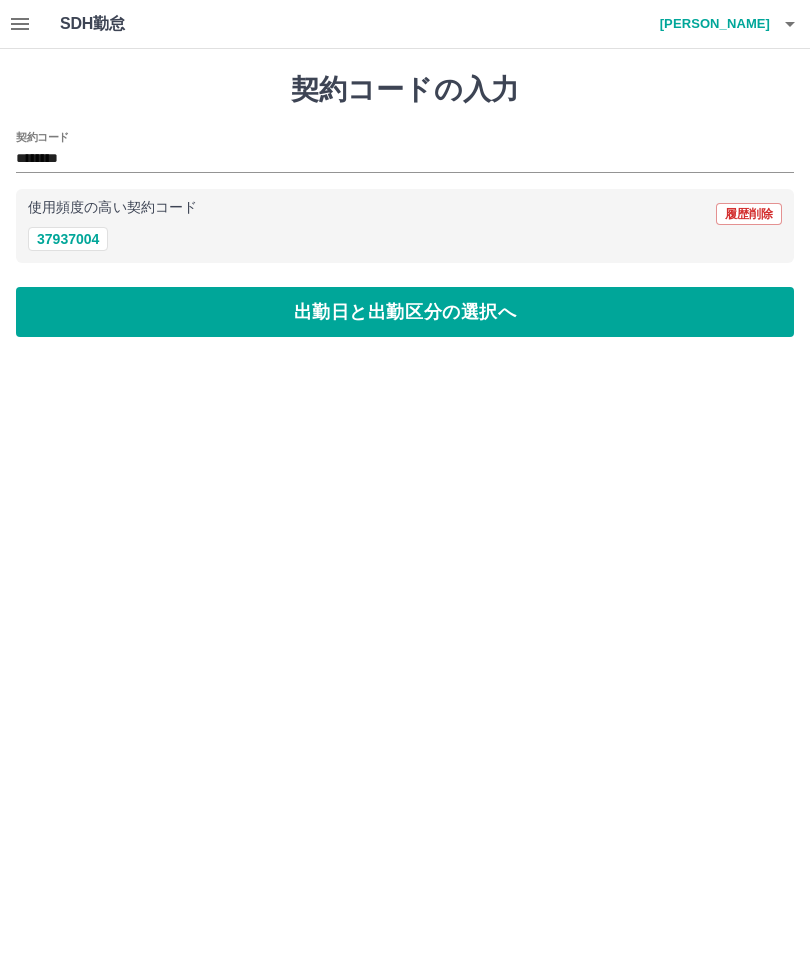 click on "出勤日と出勤区分の選択へ" at bounding box center (405, 312) 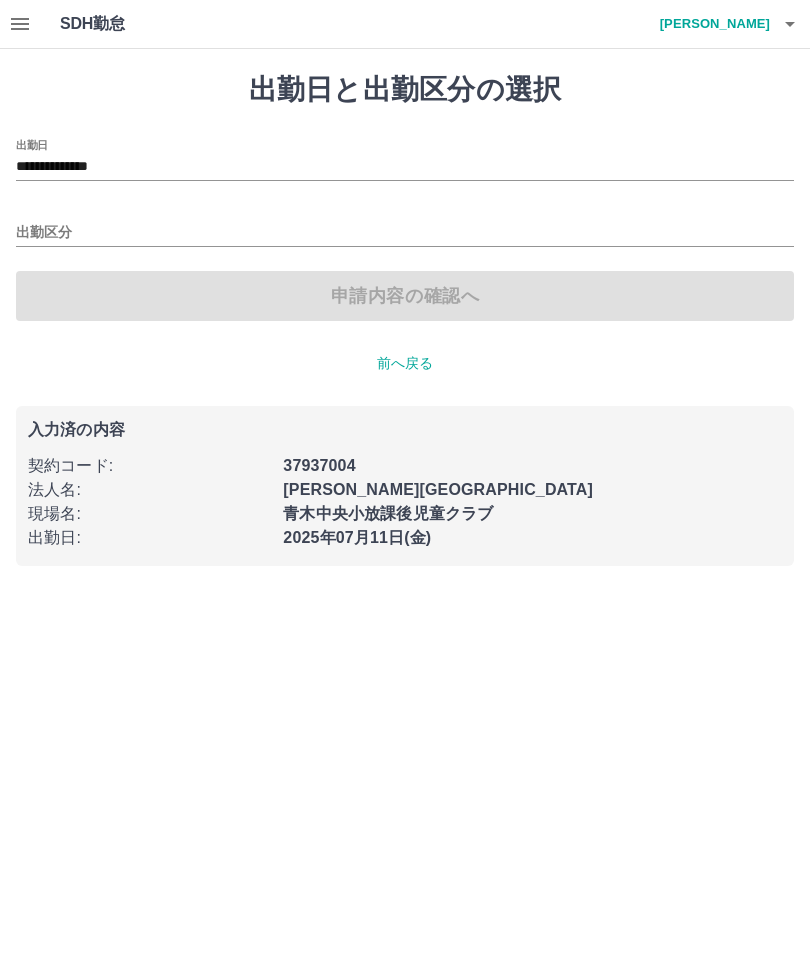 click on "**********" at bounding box center [405, 167] 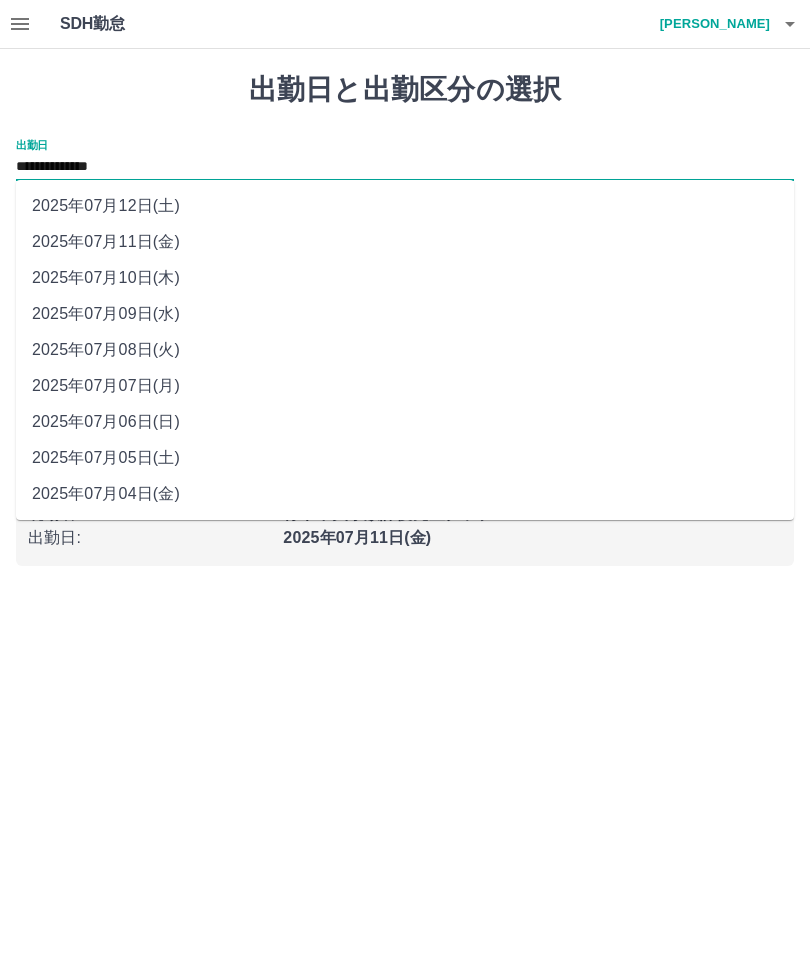 click on "2025年07月08日(火)" at bounding box center [405, 350] 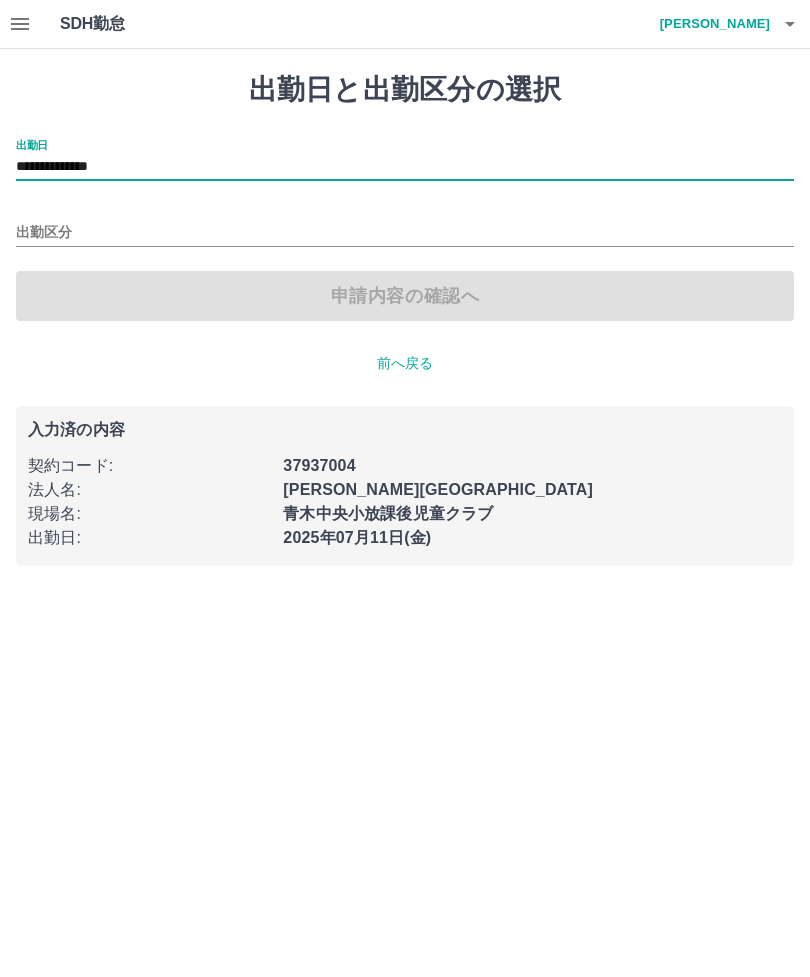click on "出勤区分" at bounding box center [405, 233] 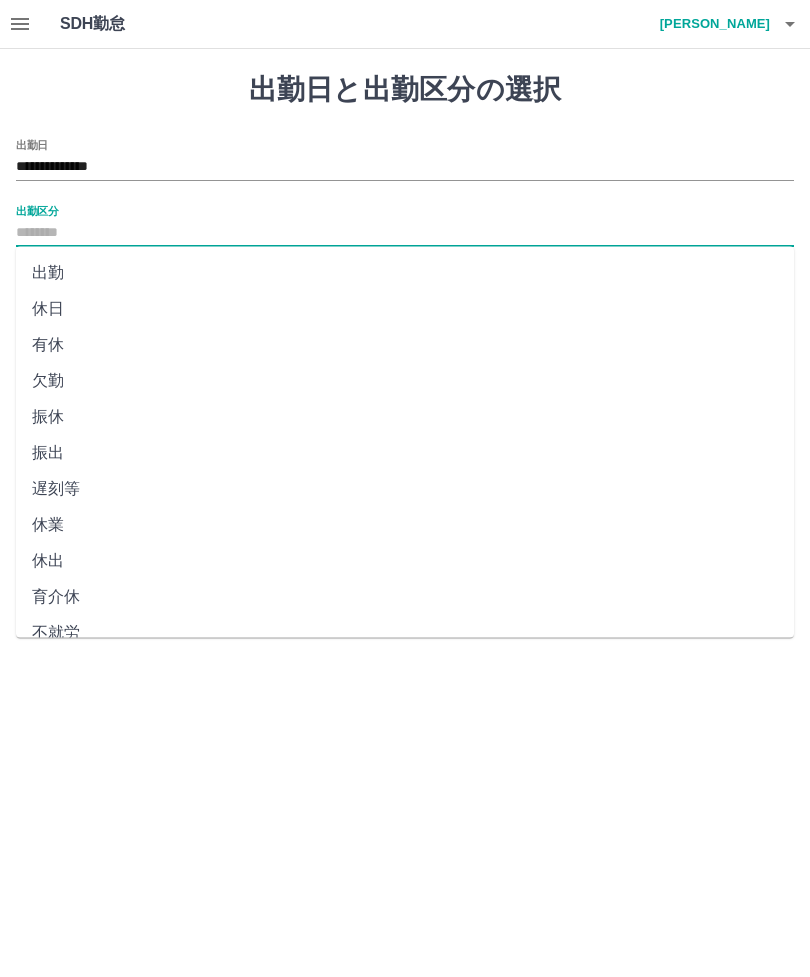 click on "休日" at bounding box center [405, 309] 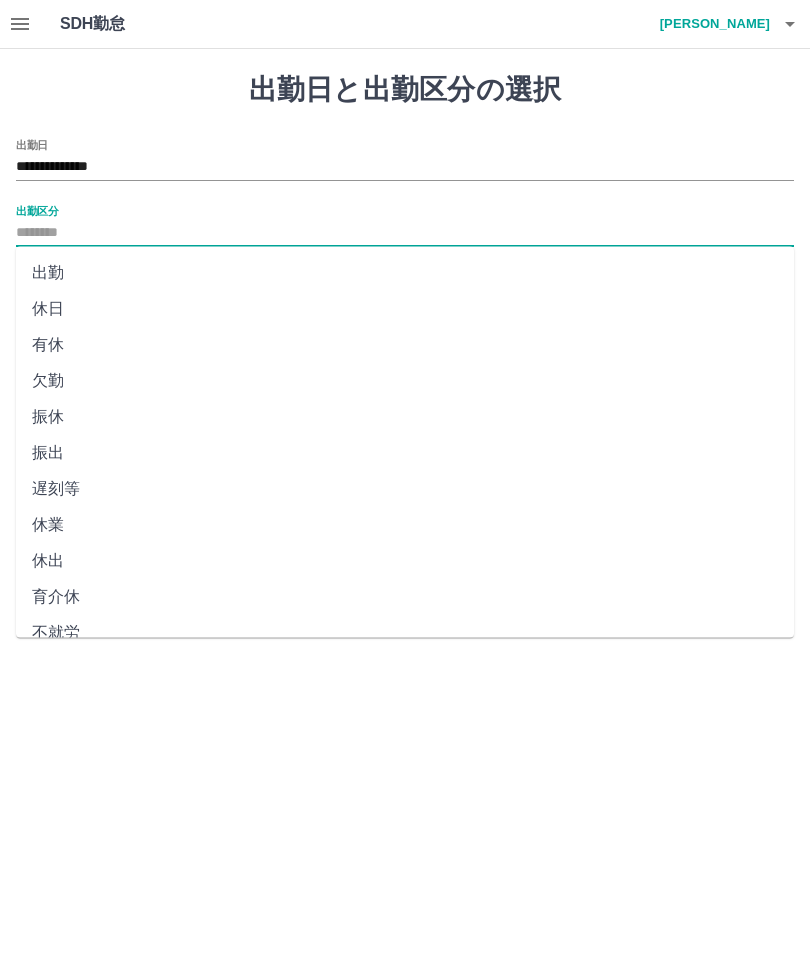 type on "**" 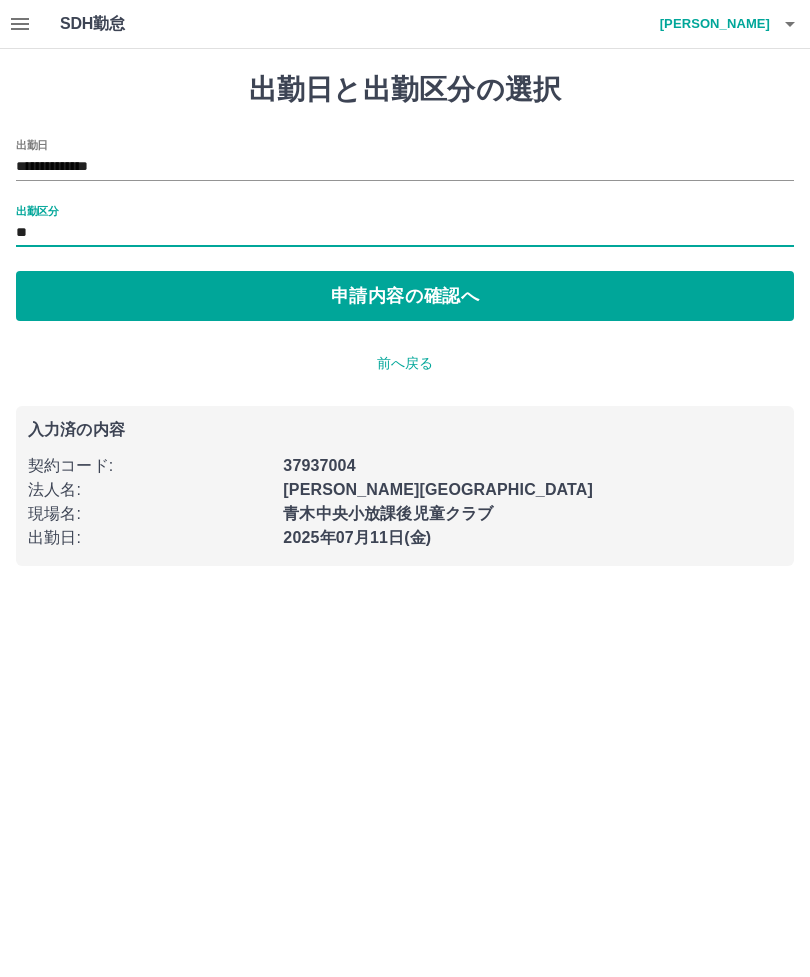 click on "申請内容の確認へ" at bounding box center [405, 296] 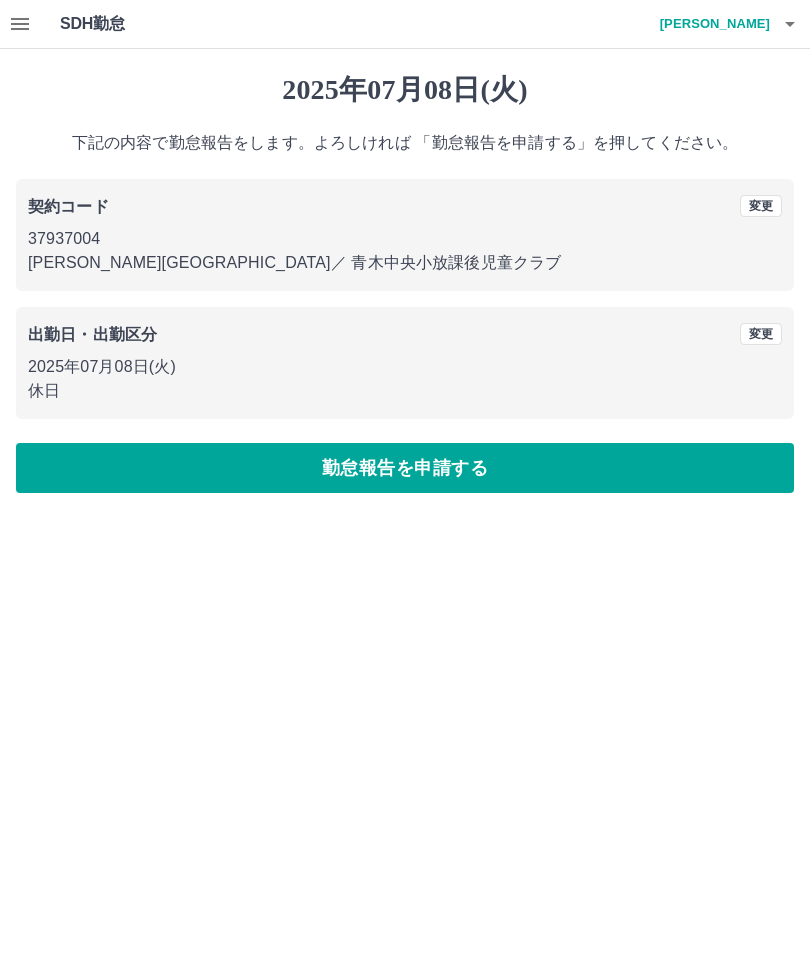 click on "勤怠報告を申請する" at bounding box center (405, 468) 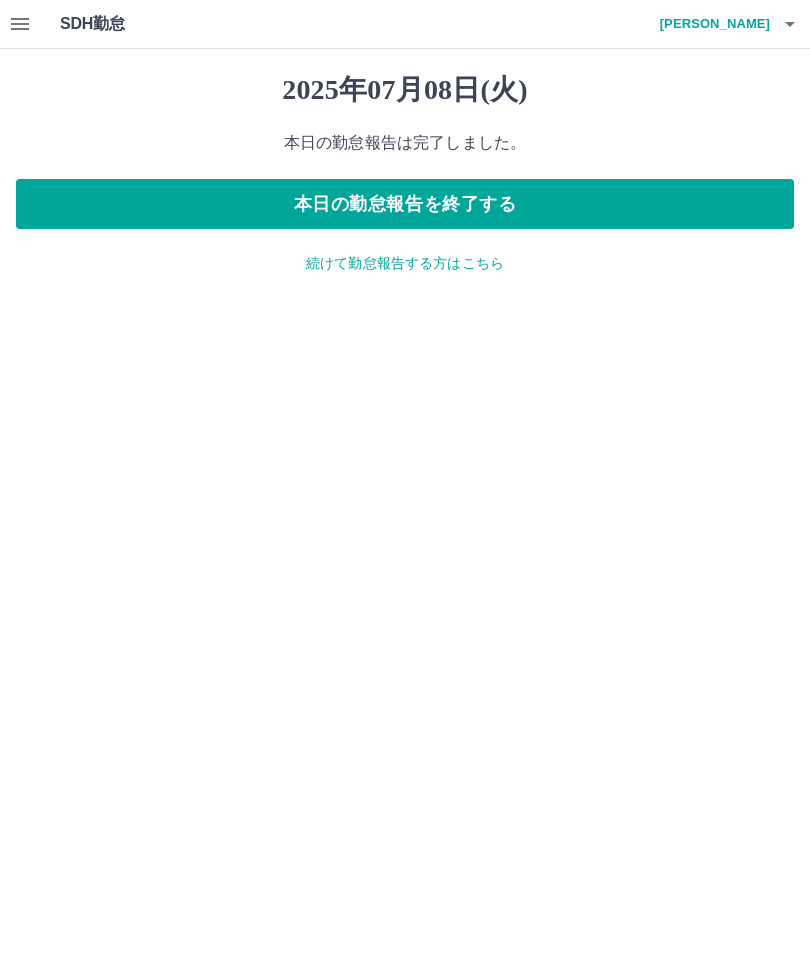 click on "本日の勤怠報告を終了する" at bounding box center (405, 204) 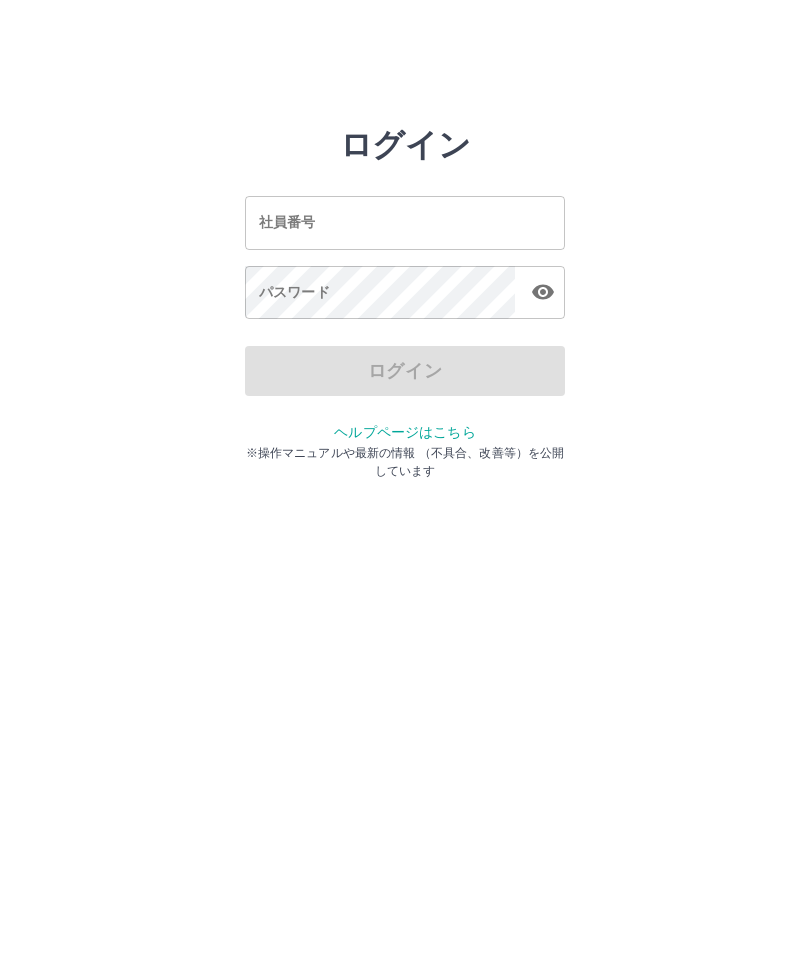scroll, scrollTop: 0, scrollLeft: 0, axis: both 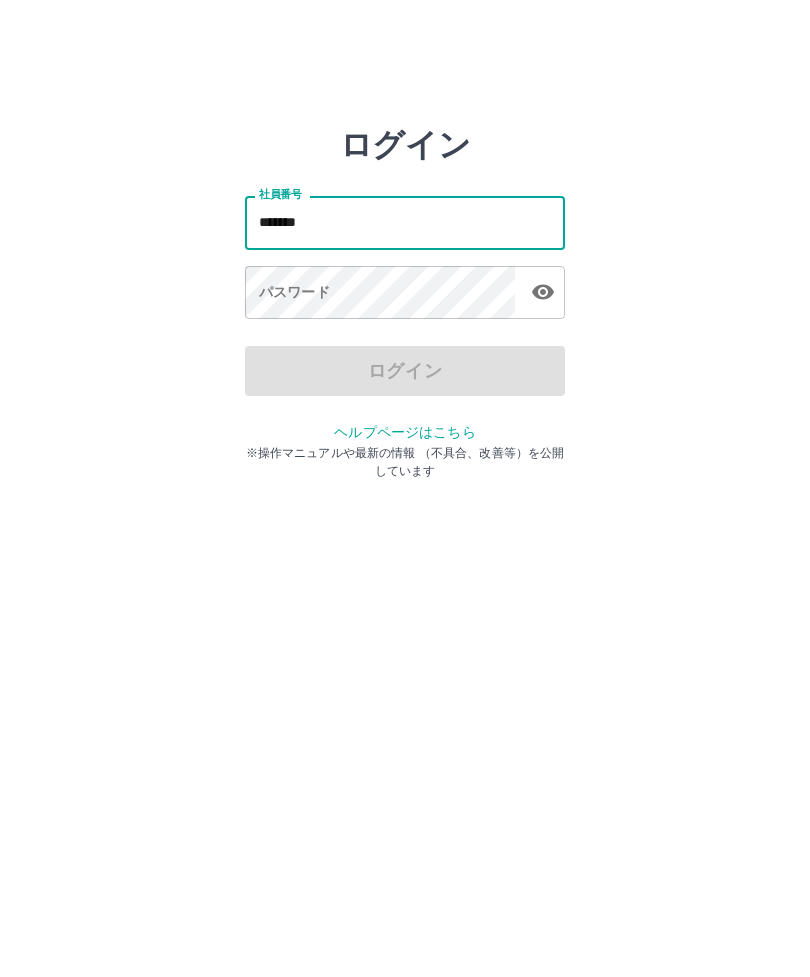 click on "パスワード パスワード" at bounding box center (405, 294) 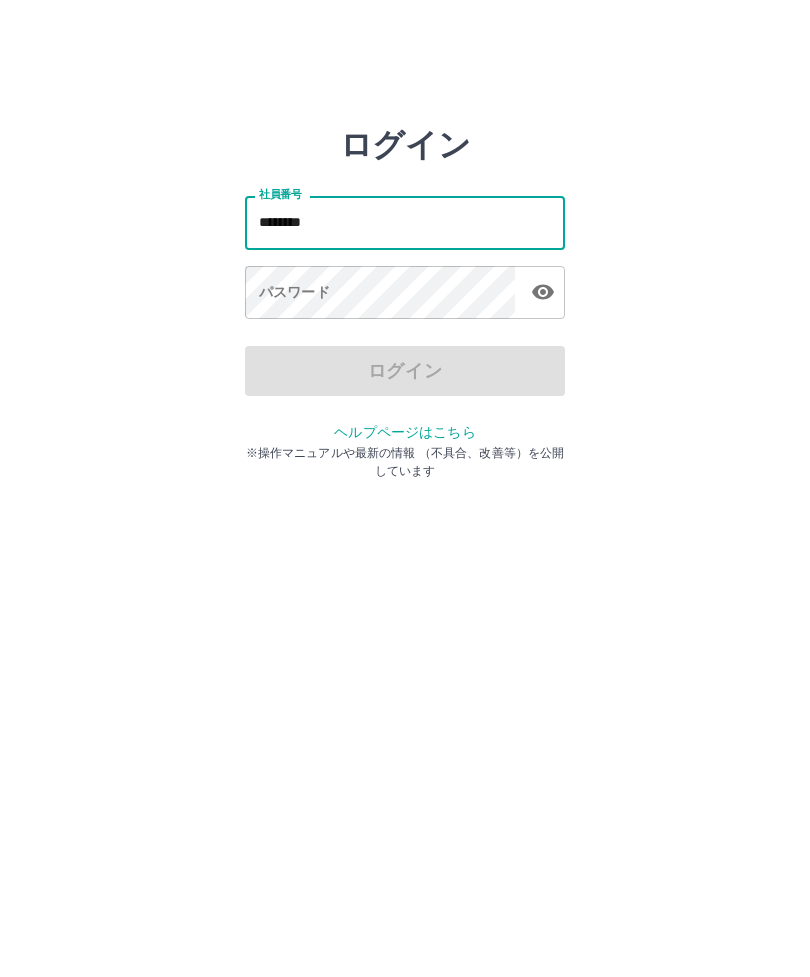 click on "********" at bounding box center (405, 222) 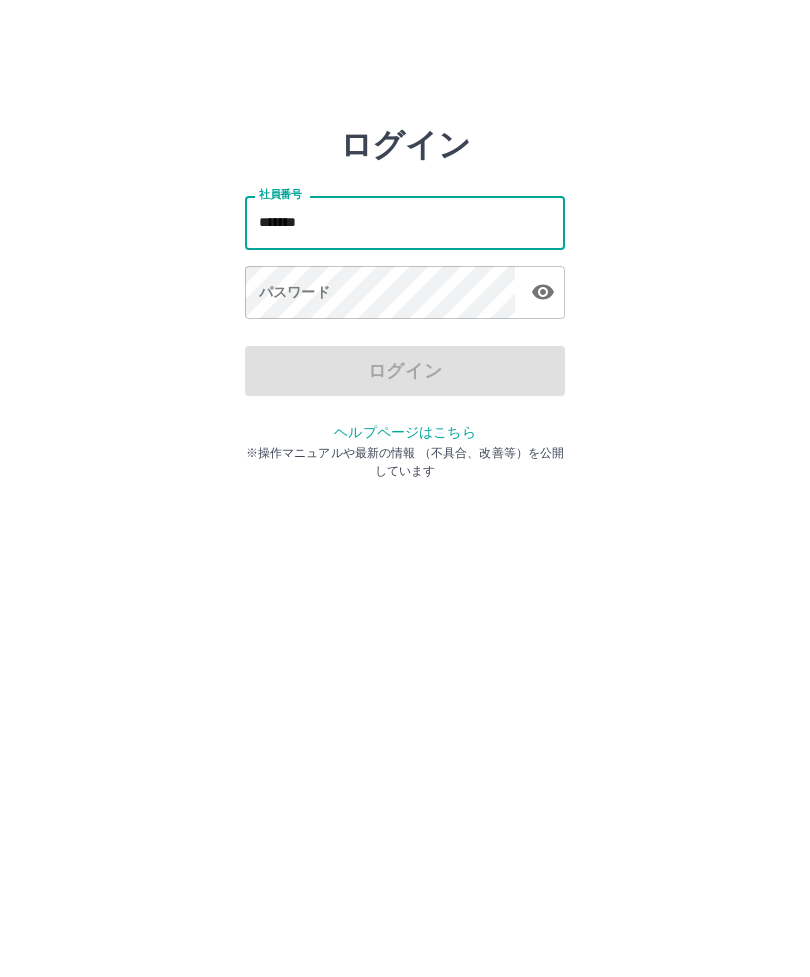 click on "パスワード パスワード" at bounding box center (405, 294) 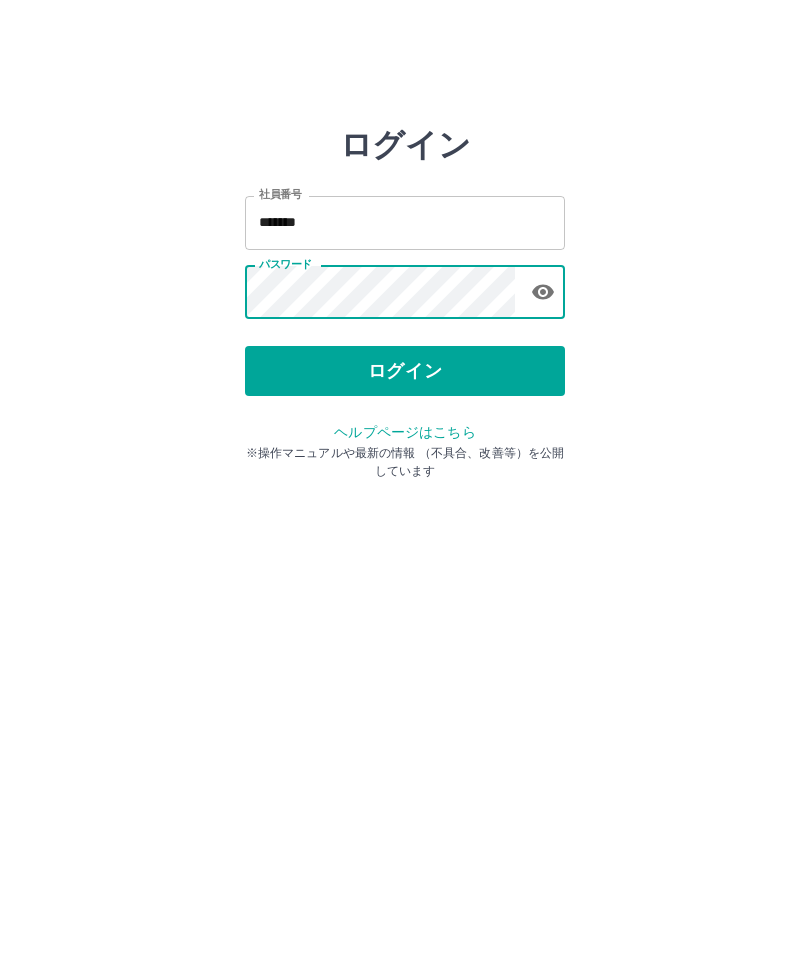 click on "ログイン" at bounding box center (405, 371) 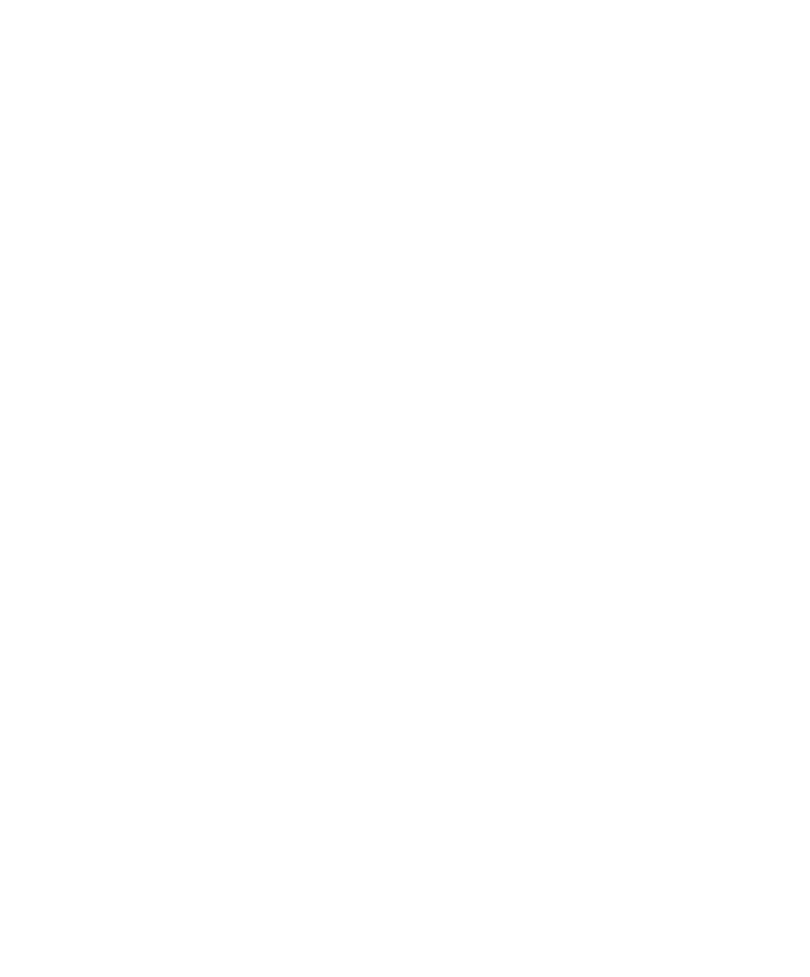 scroll, scrollTop: 0, scrollLeft: 0, axis: both 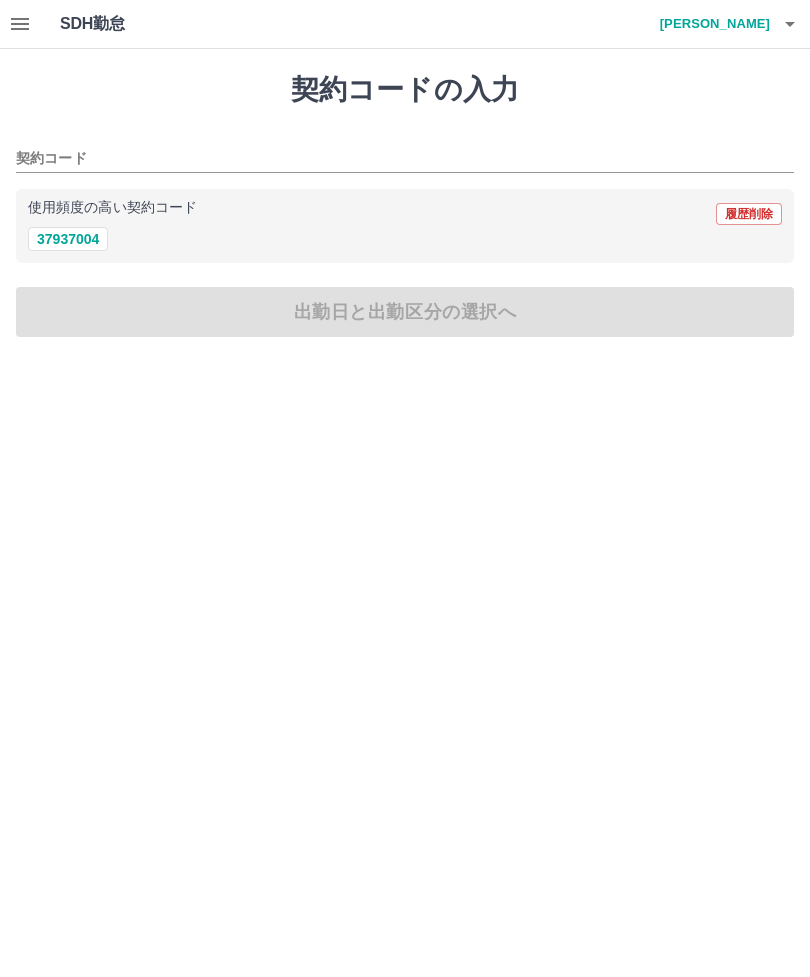 click on "37937004" at bounding box center (68, 239) 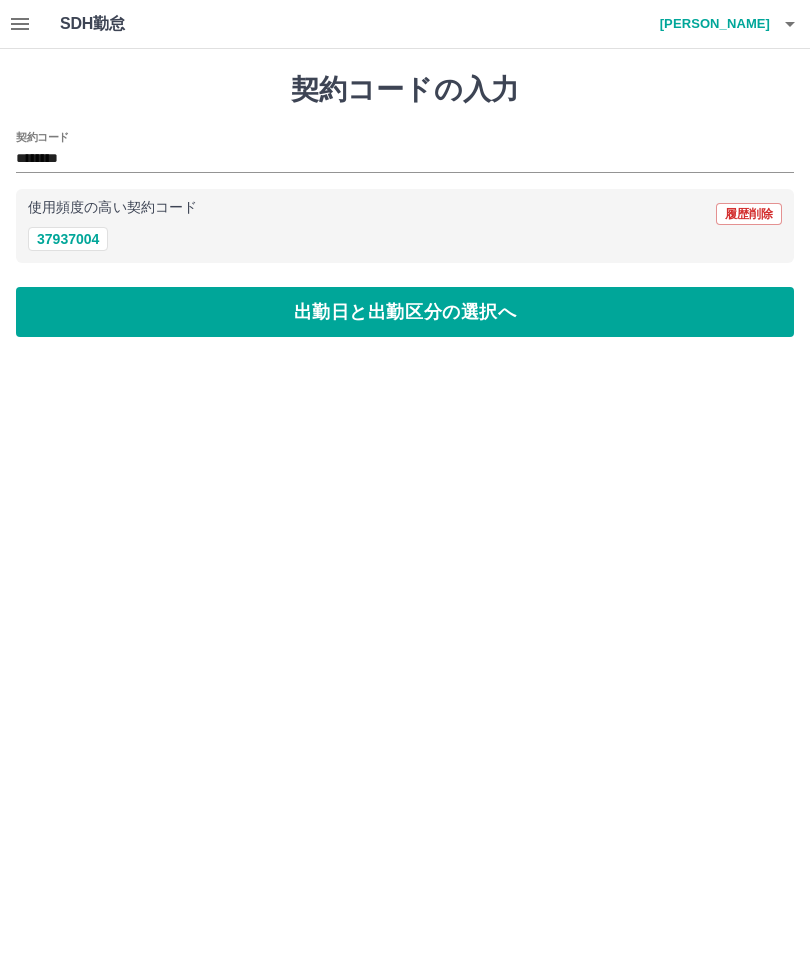 click on "出勤日と出勤区分の選択へ" at bounding box center (405, 312) 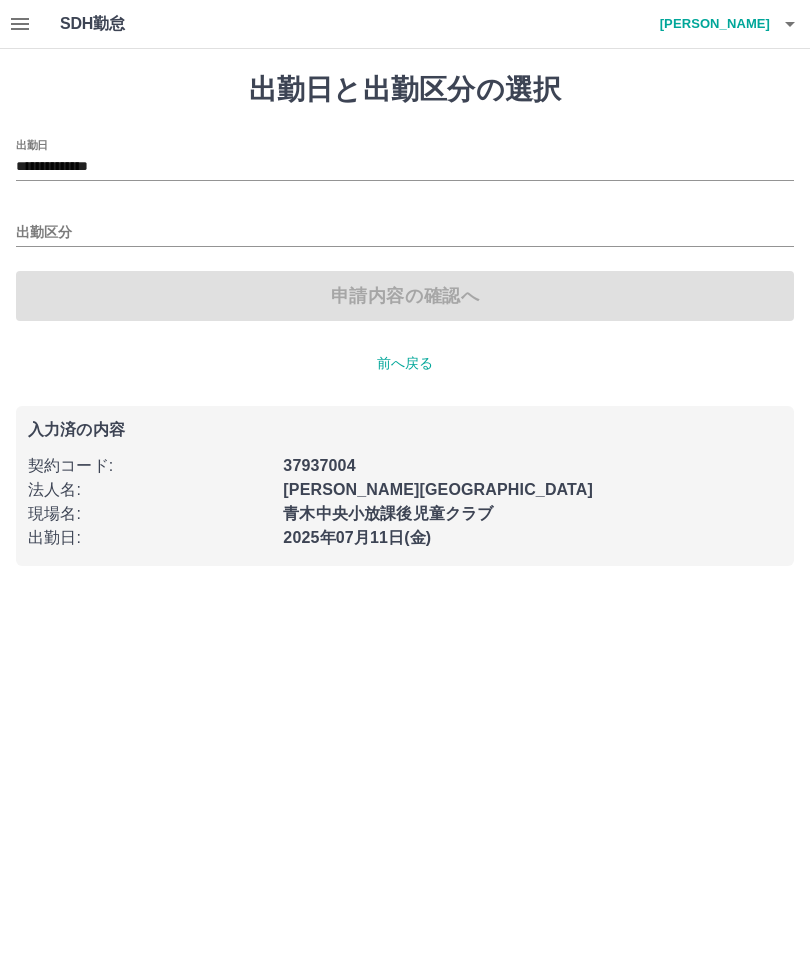 click on "**********" at bounding box center (405, 167) 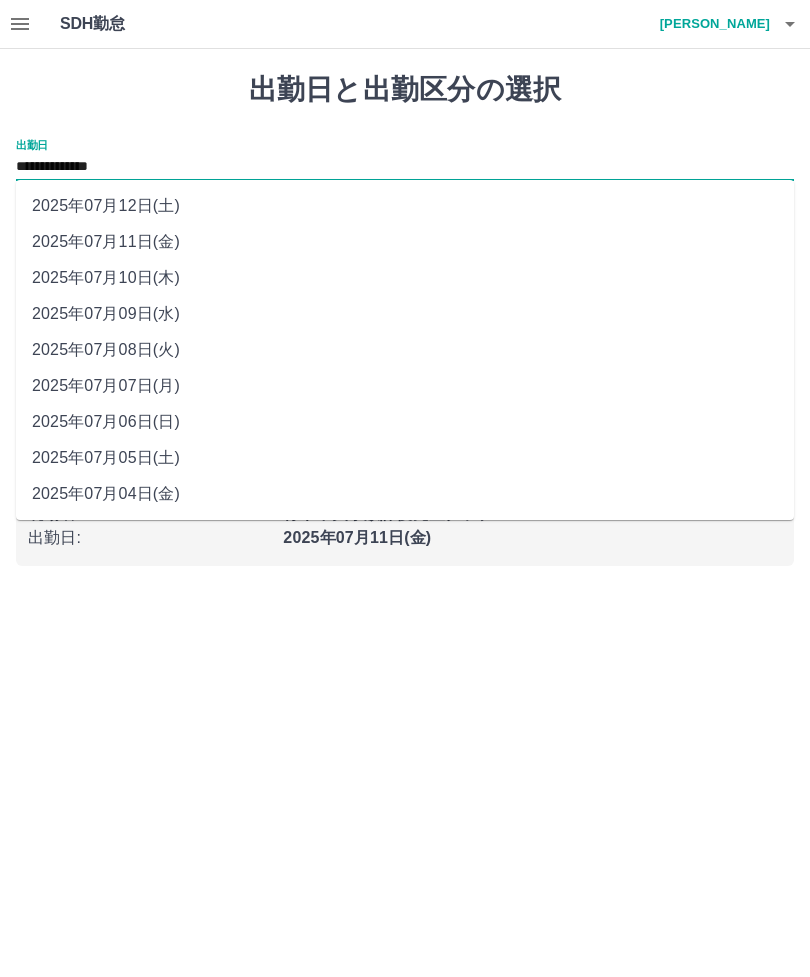click on "2025年07月09日(水)" at bounding box center (405, 314) 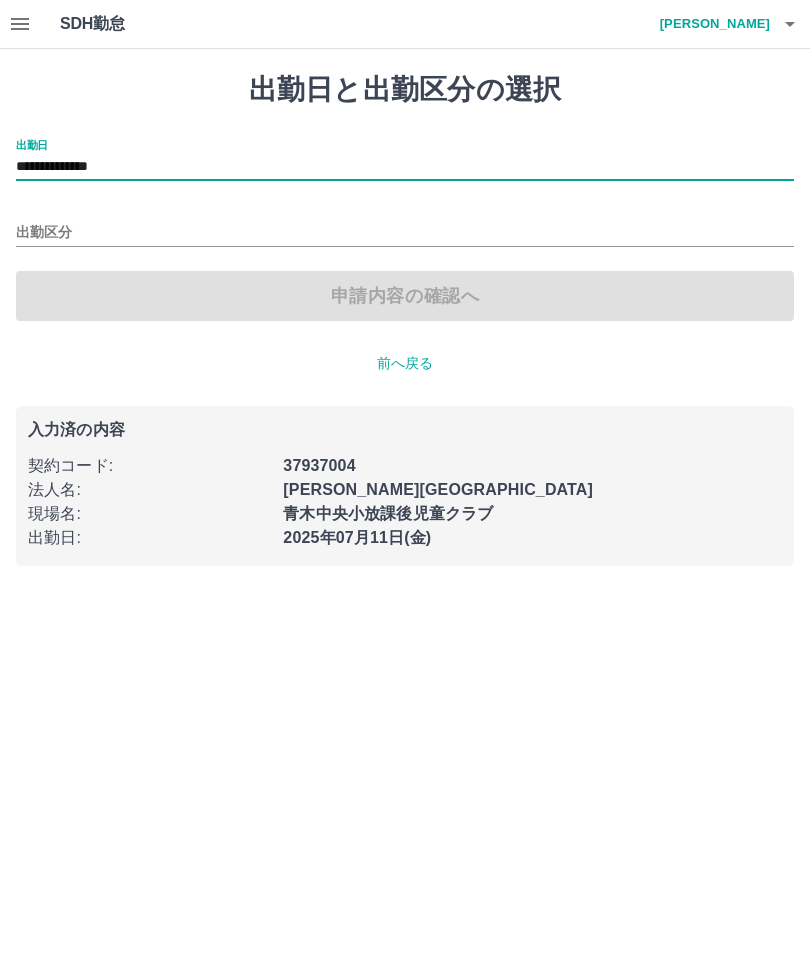click on "出勤区分" at bounding box center (405, 233) 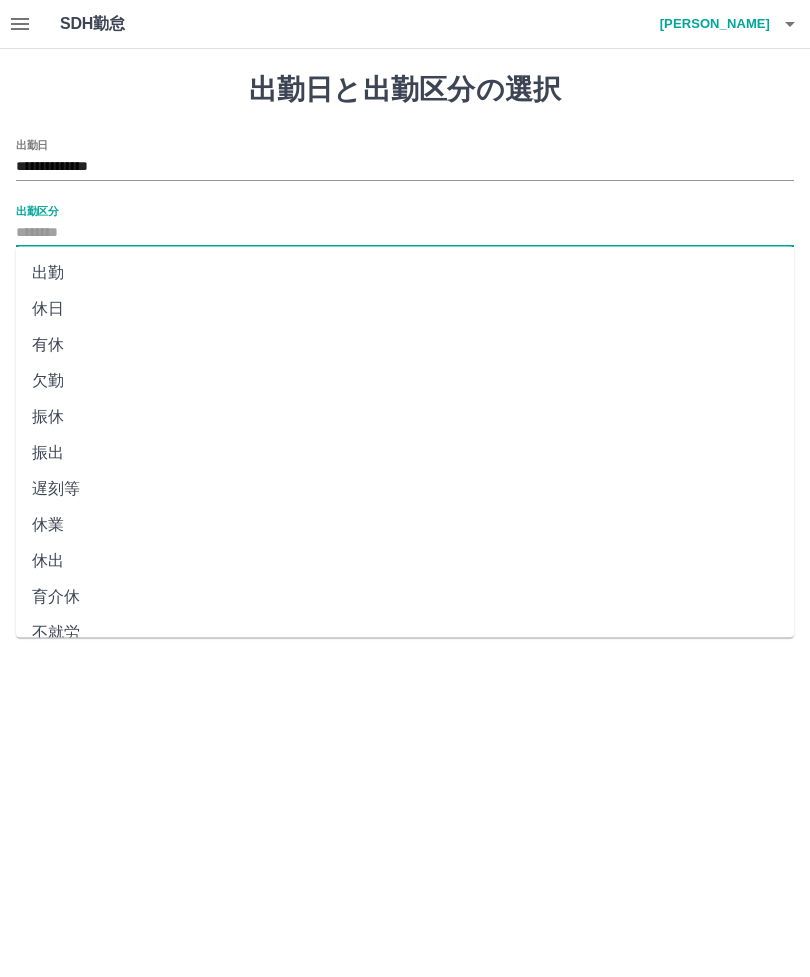 click on "休日" at bounding box center [405, 309] 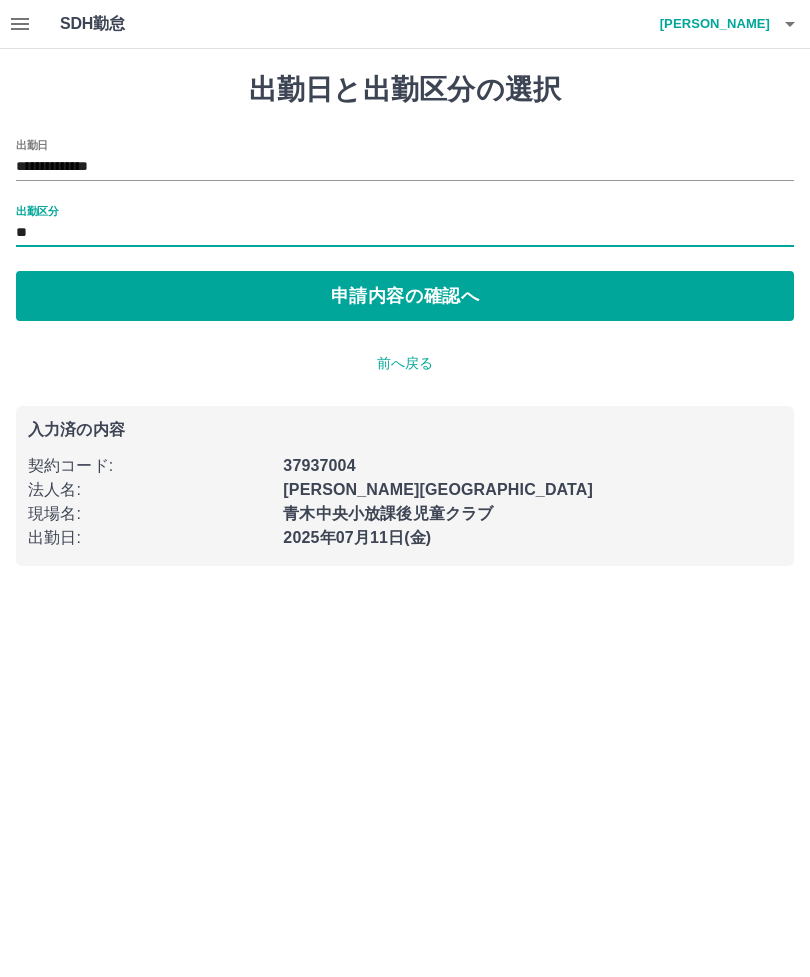 click on "申請内容の確認へ" at bounding box center [405, 296] 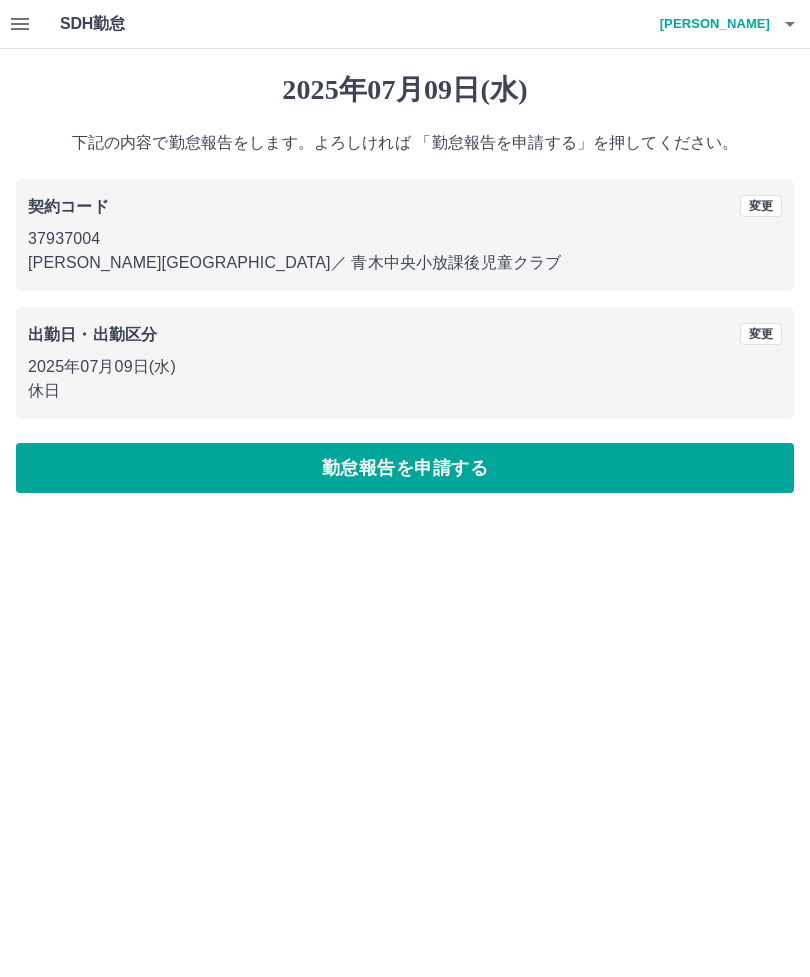 click on "勤怠報告を申請する" at bounding box center [405, 468] 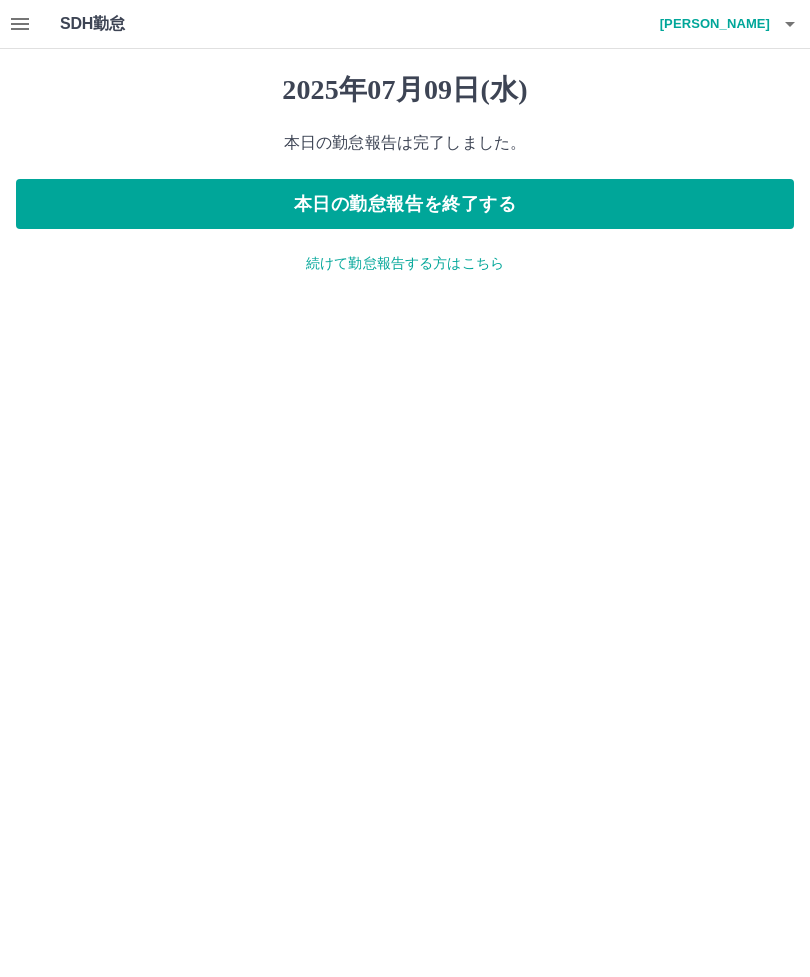 click on "続けて勤怠報告する方はこちら" at bounding box center (405, 263) 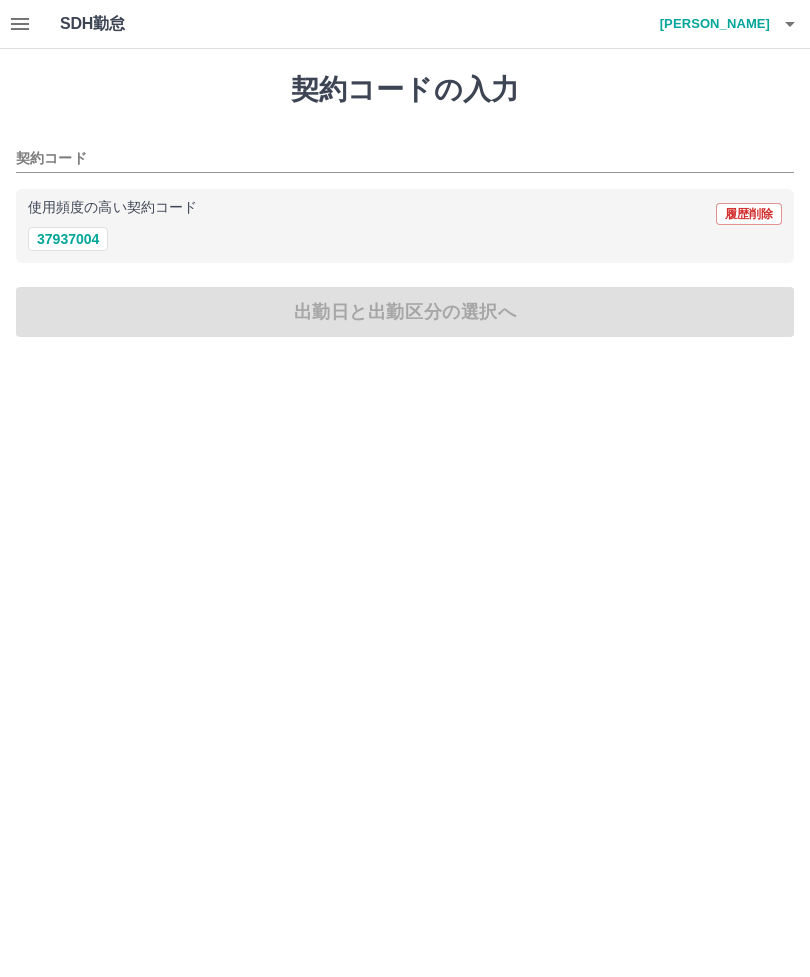 click on "37937004" at bounding box center [68, 239] 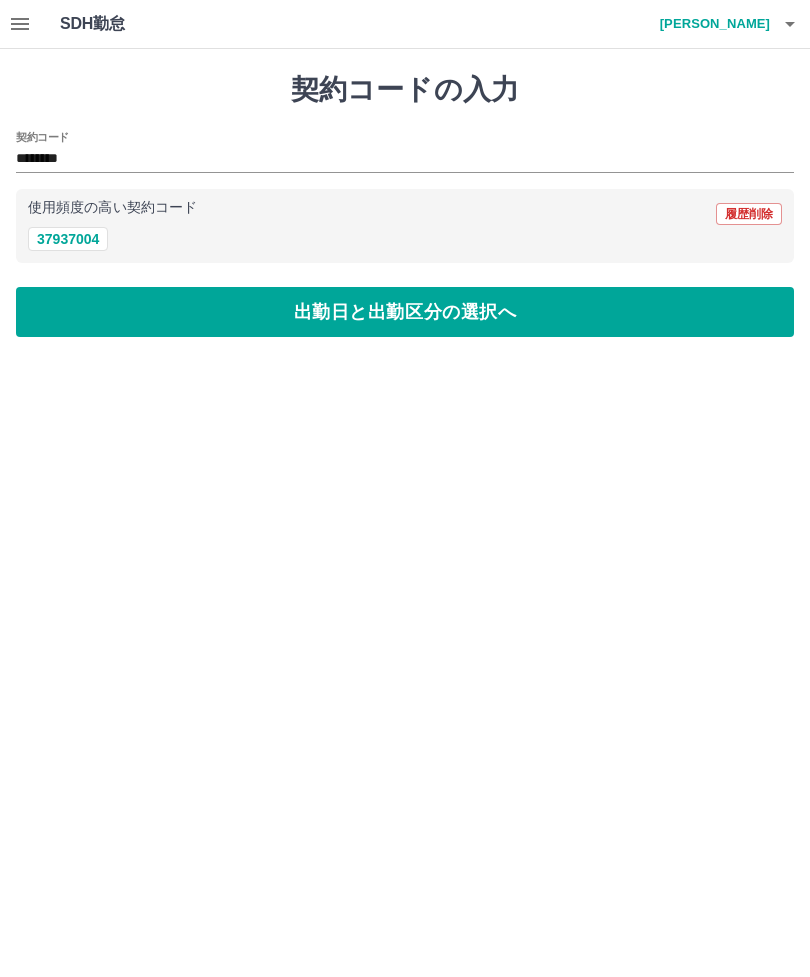 click on "出勤日と出勤区分の選択へ" at bounding box center [405, 312] 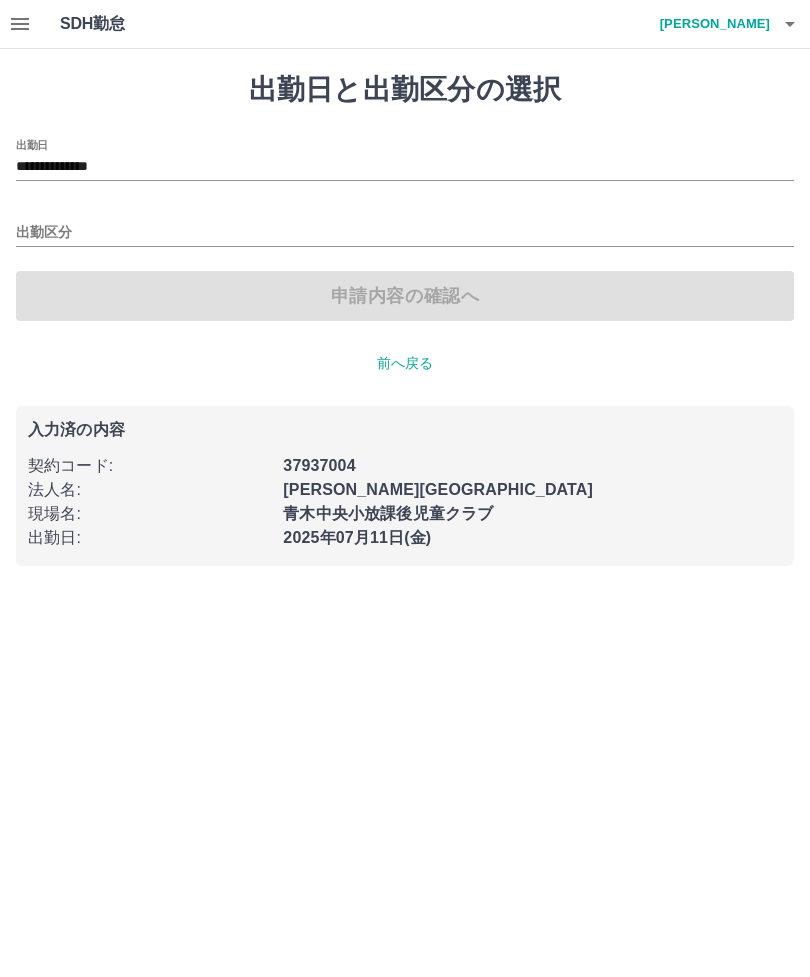 click on "**********" at bounding box center (405, 167) 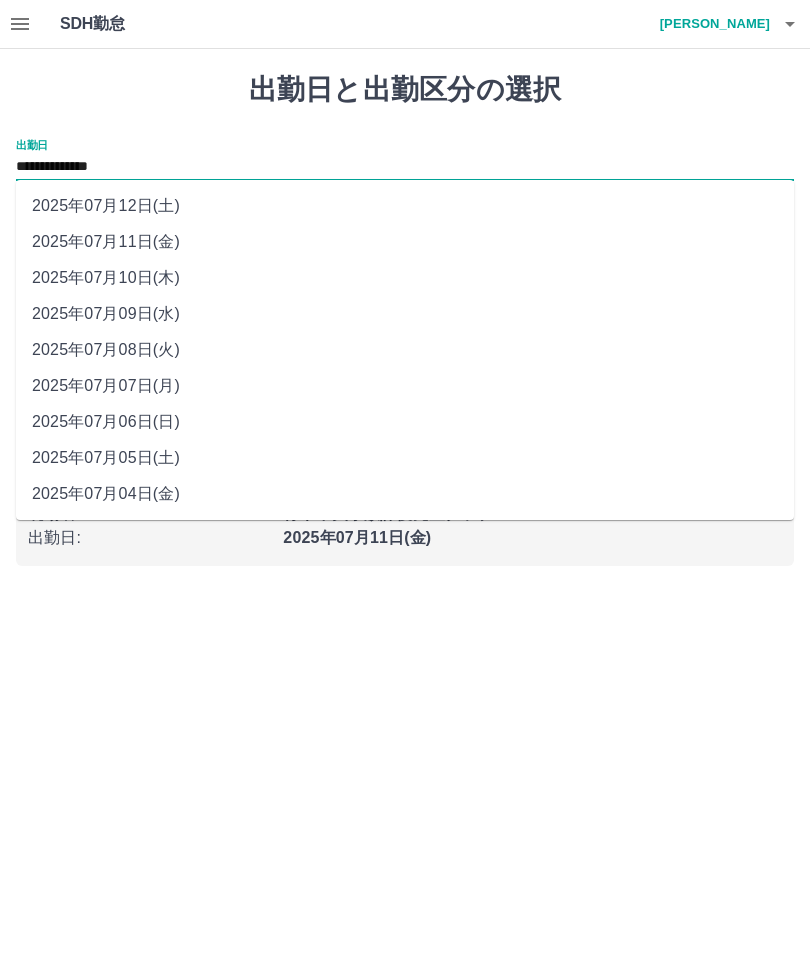 click on "2025年07月10日(木)" at bounding box center (405, 278) 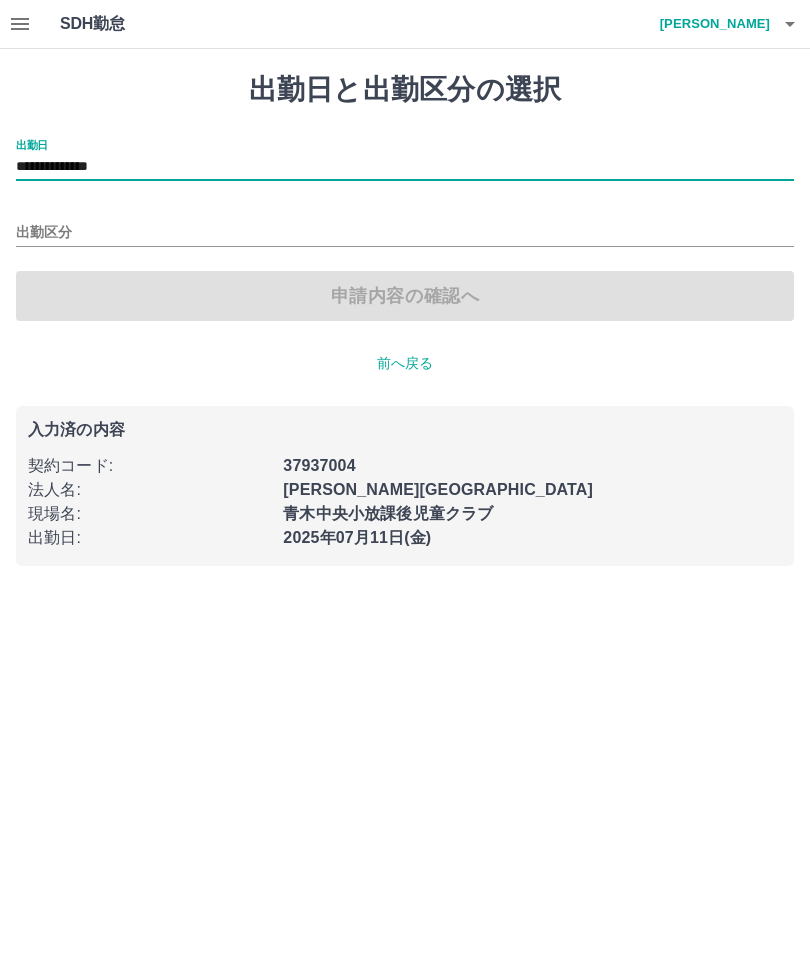 click on "出勤区分" at bounding box center (405, 233) 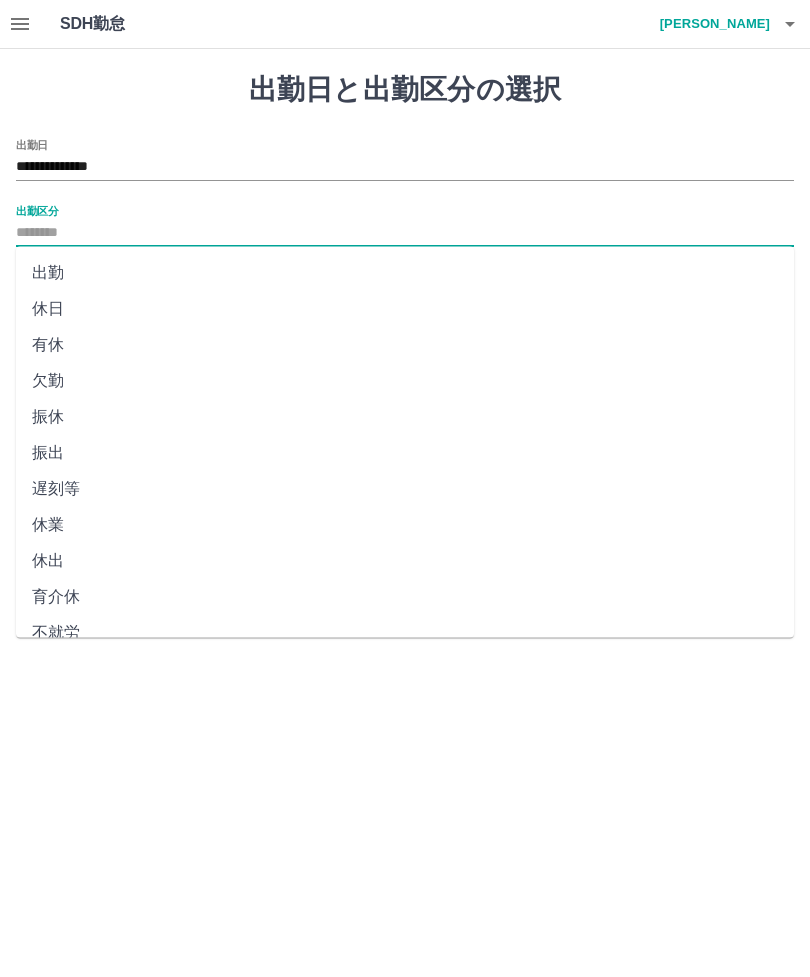 click on "休日" at bounding box center [405, 309] 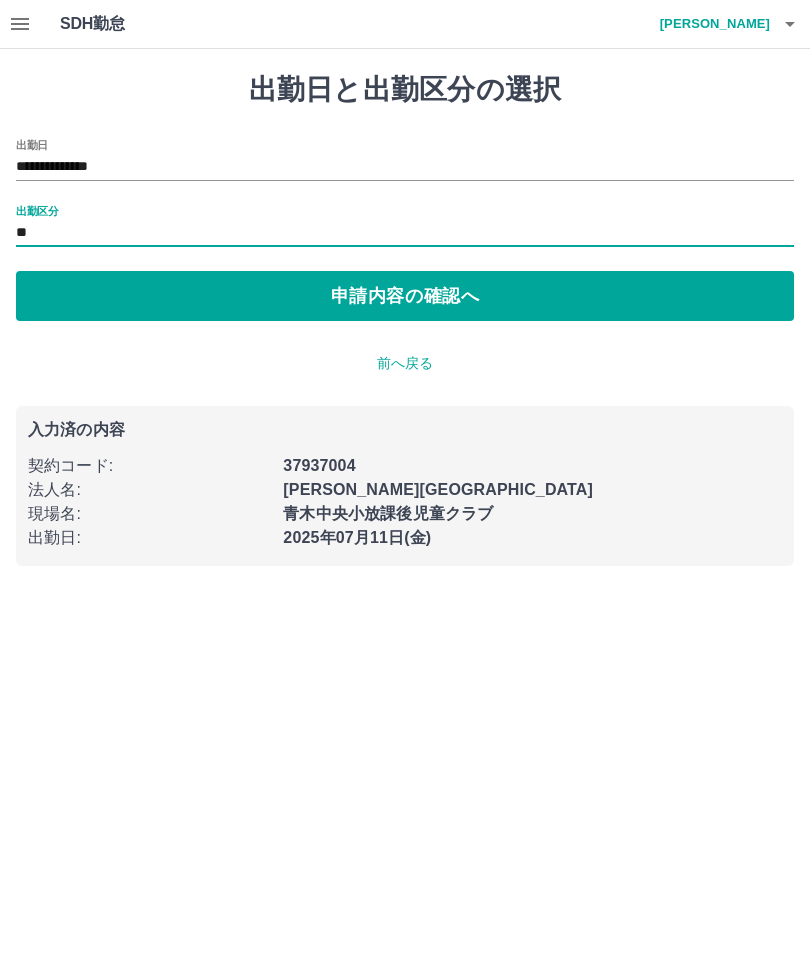 click on "申請内容の確認へ" at bounding box center (405, 296) 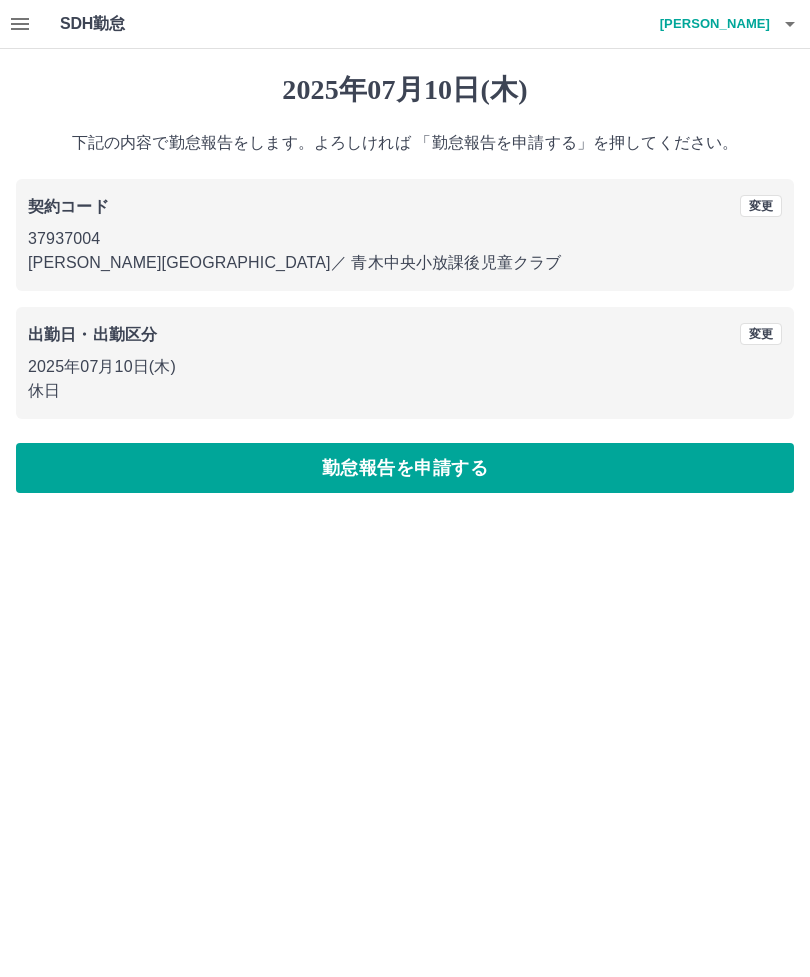 click on "勤怠報告を申請する" at bounding box center [405, 468] 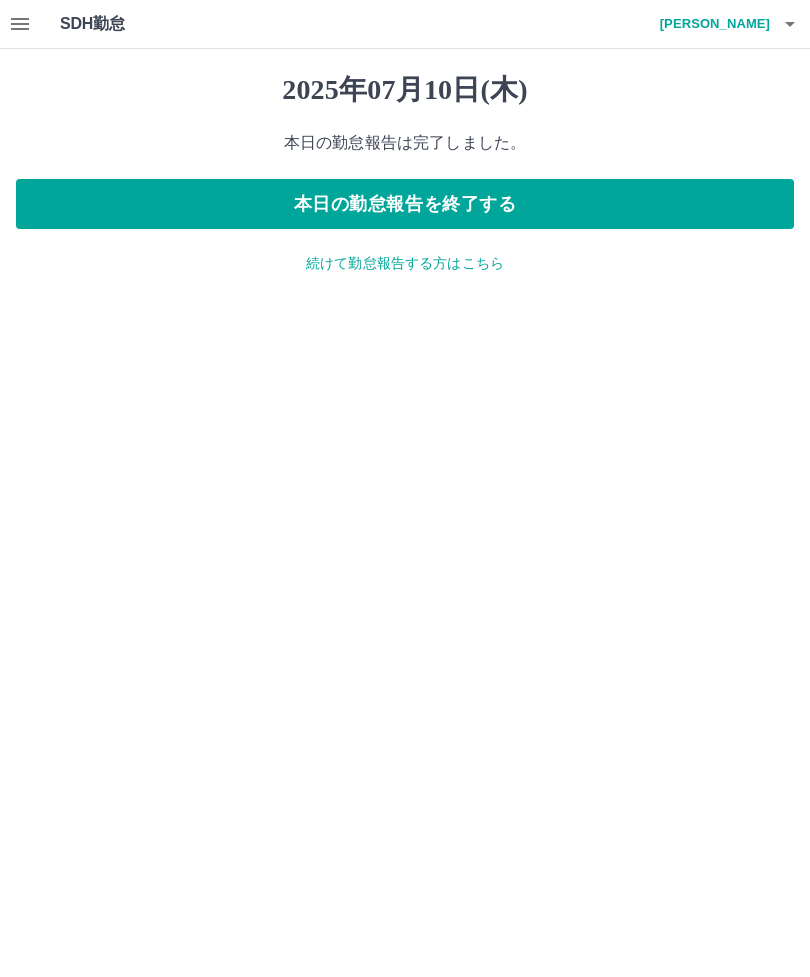 click on "本日の勤怠報告を終了する" at bounding box center [405, 204] 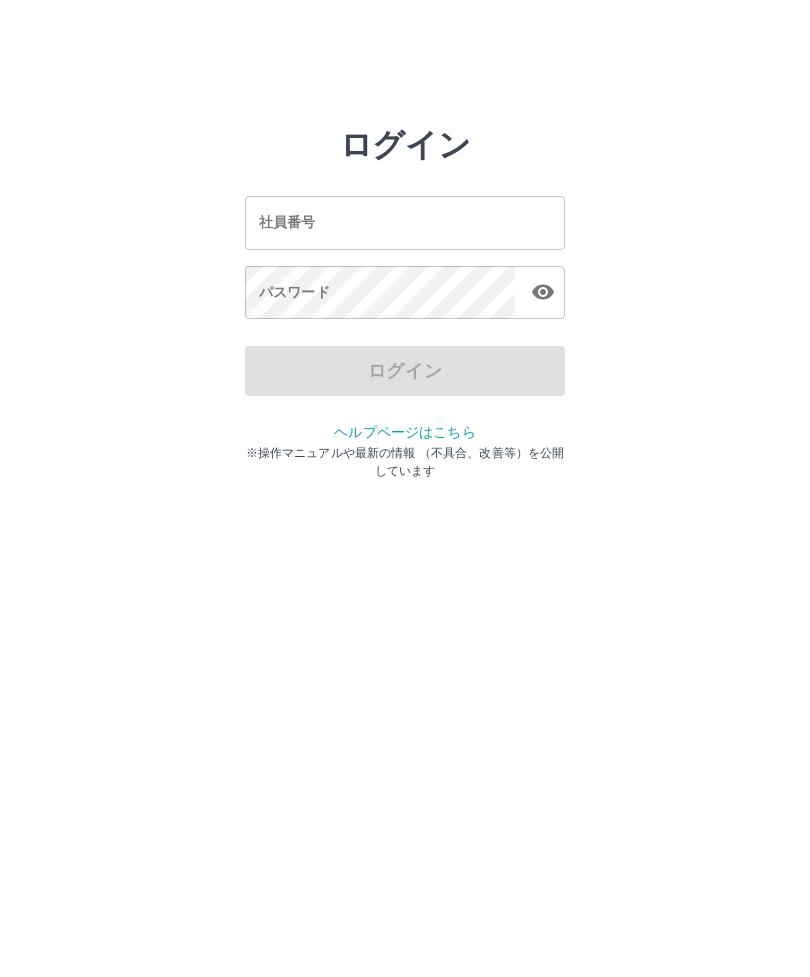 scroll, scrollTop: 0, scrollLeft: 0, axis: both 